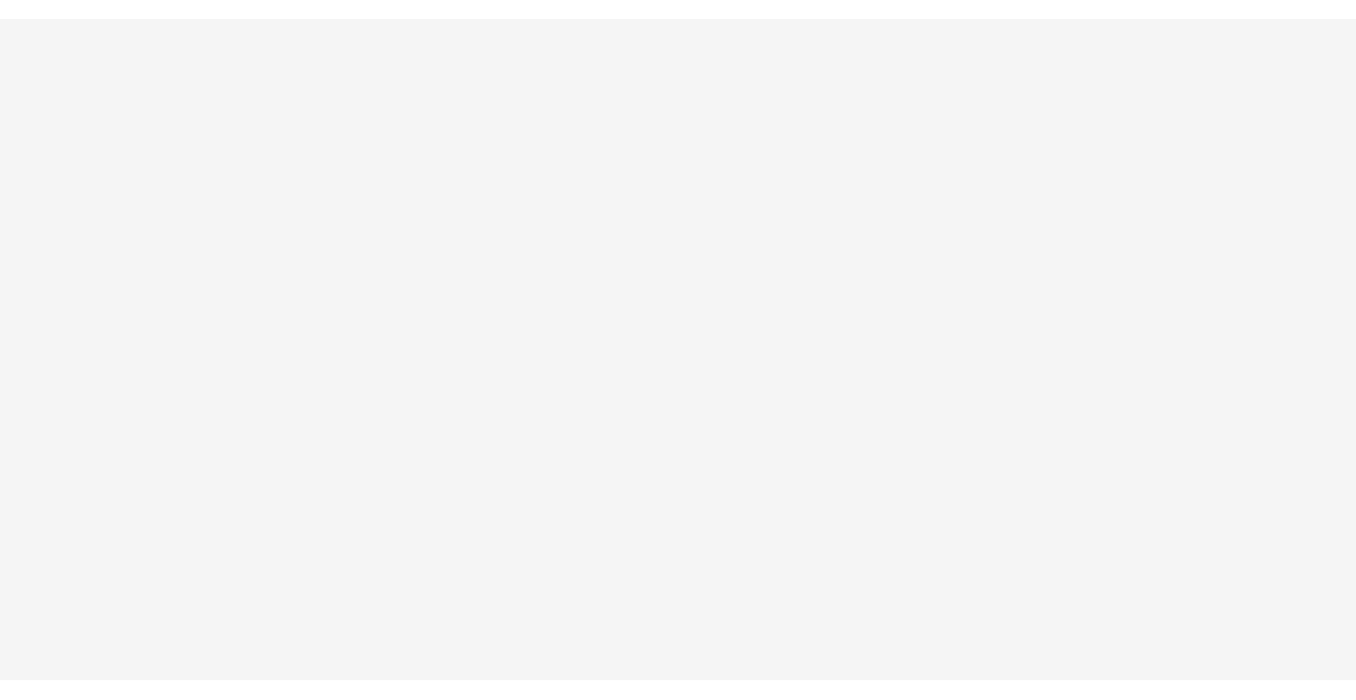 scroll, scrollTop: 0, scrollLeft: 0, axis: both 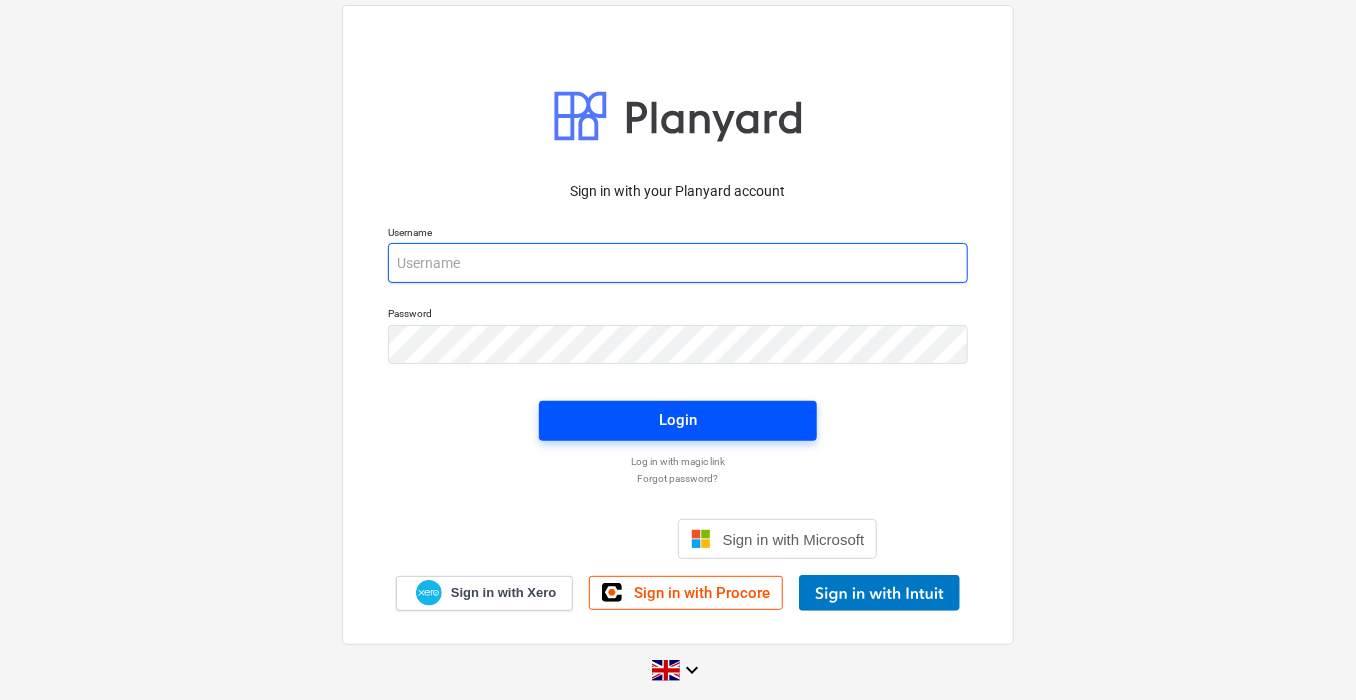 type on "[PERSON_NAME][EMAIL_ADDRESS][PERSON_NAME][DOMAIN_NAME]" 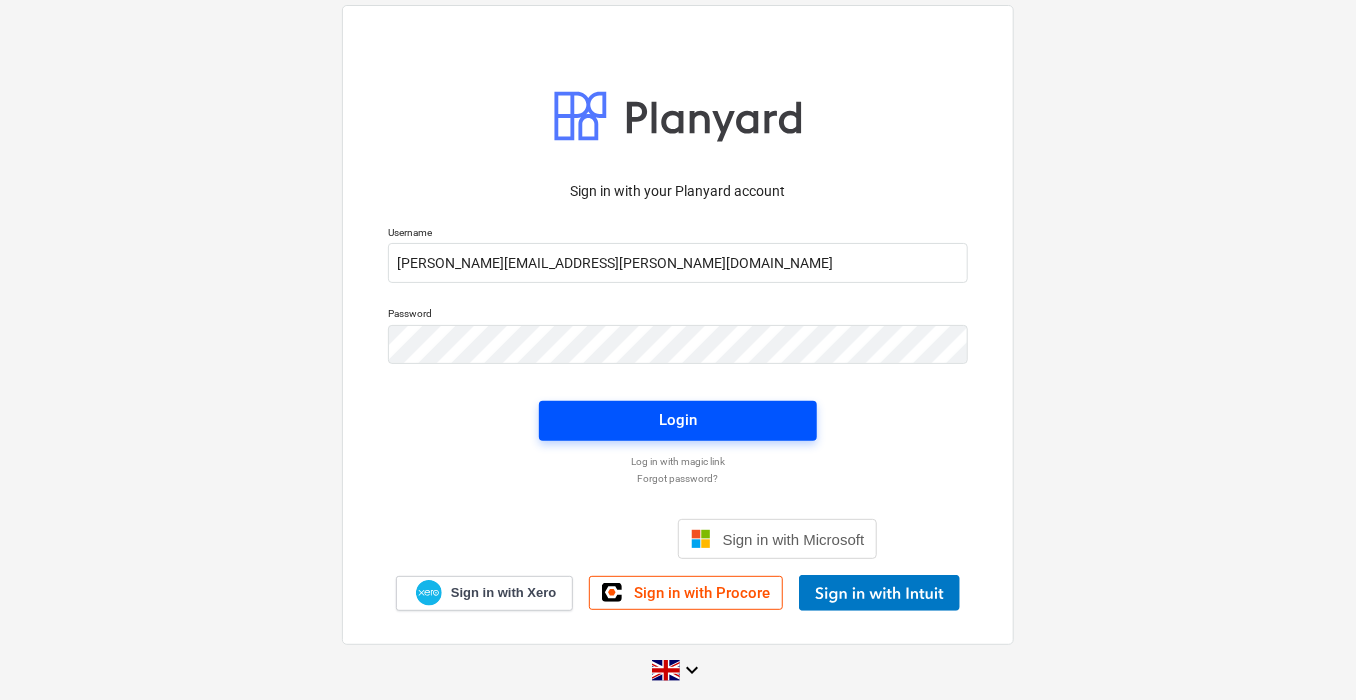 click on "Login" at bounding box center (678, 421) 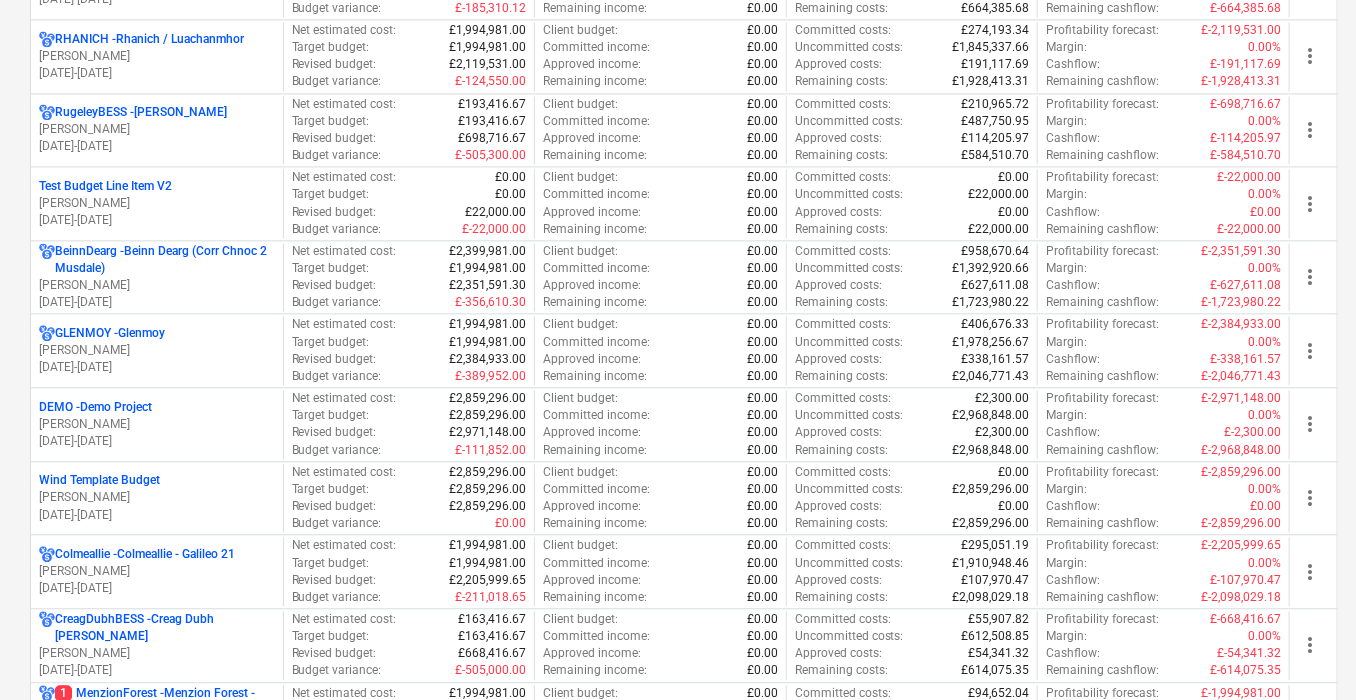 scroll, scrollTop: 1750, scrollLeft: 0, axis: vertical 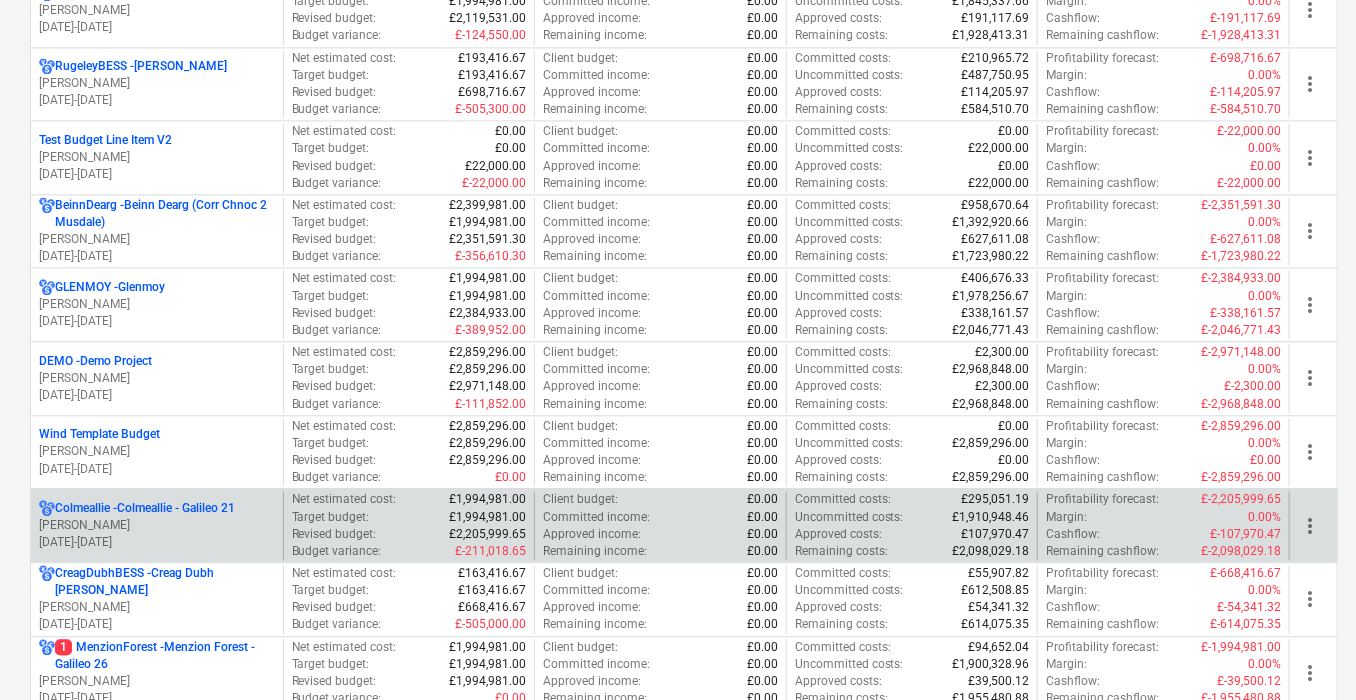 click on "Colmeallie -  Colmeallie - Galileo 21" at bounding box center (145, 508) 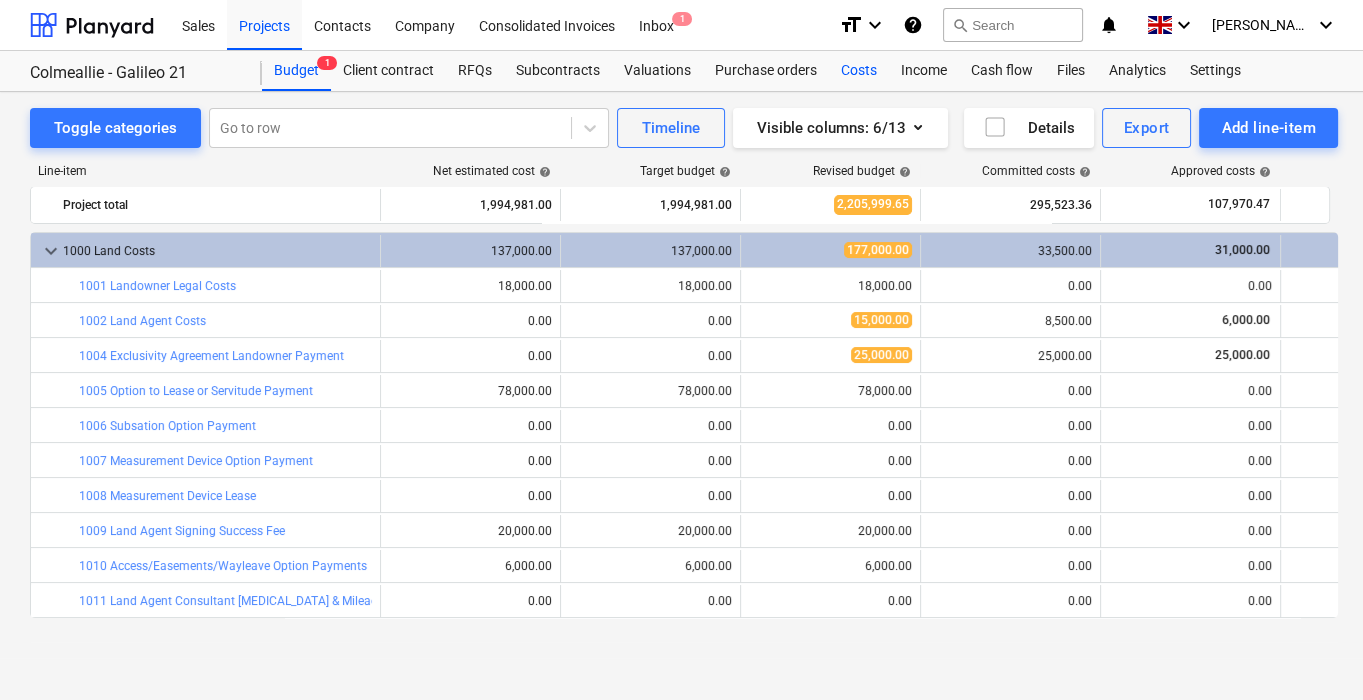 click on "Costs" at bounding box center [859, 71] 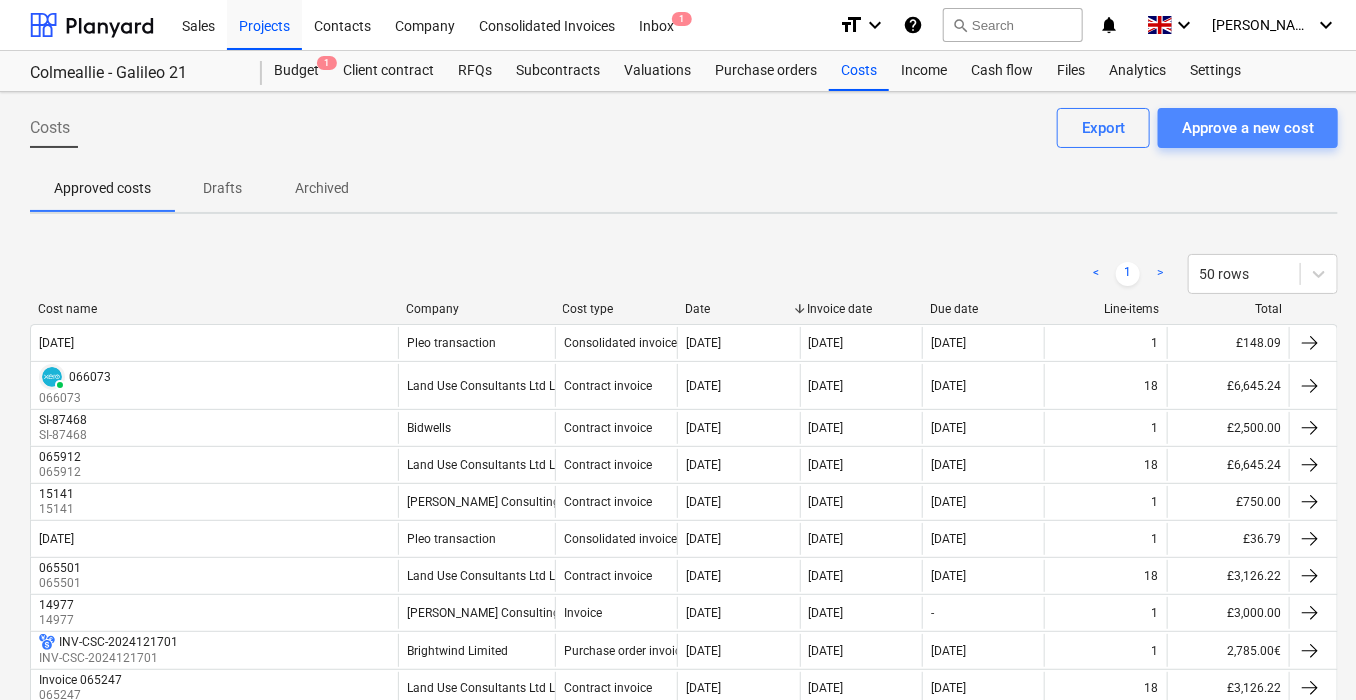 click on "Approve a new cost" at bounding box center (1248, 128) 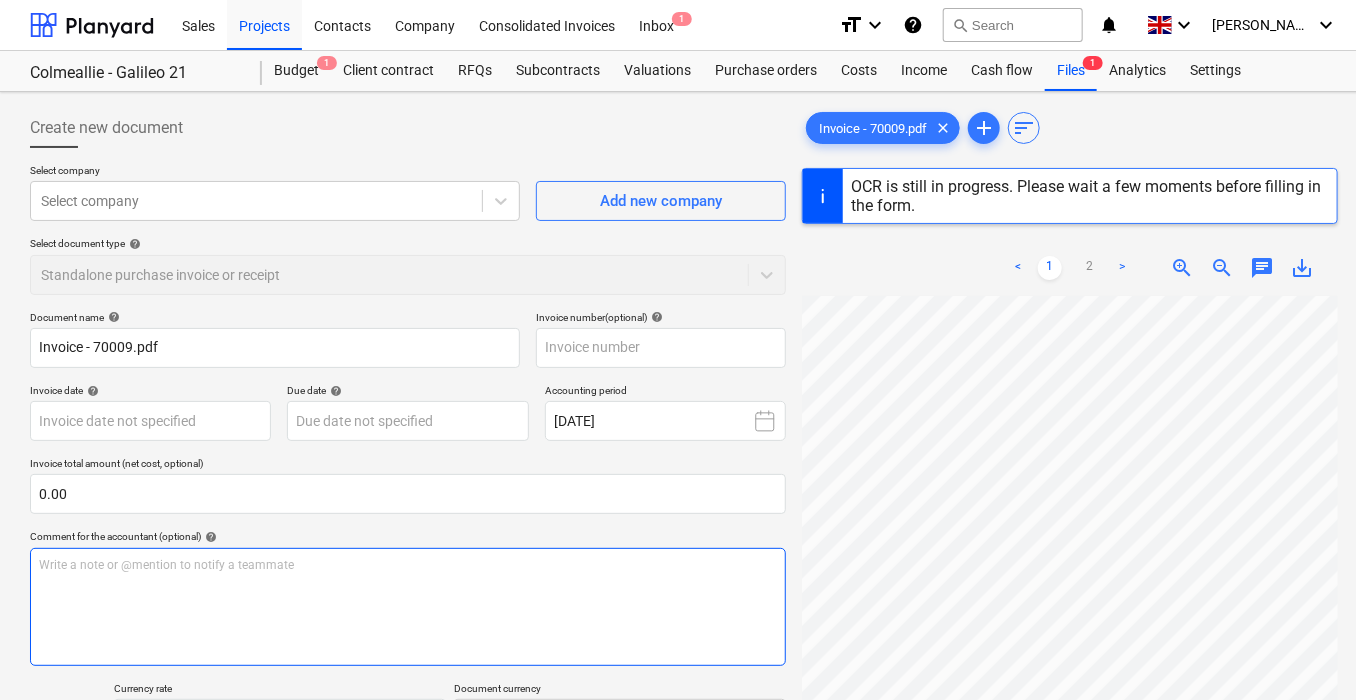 type on "70009" 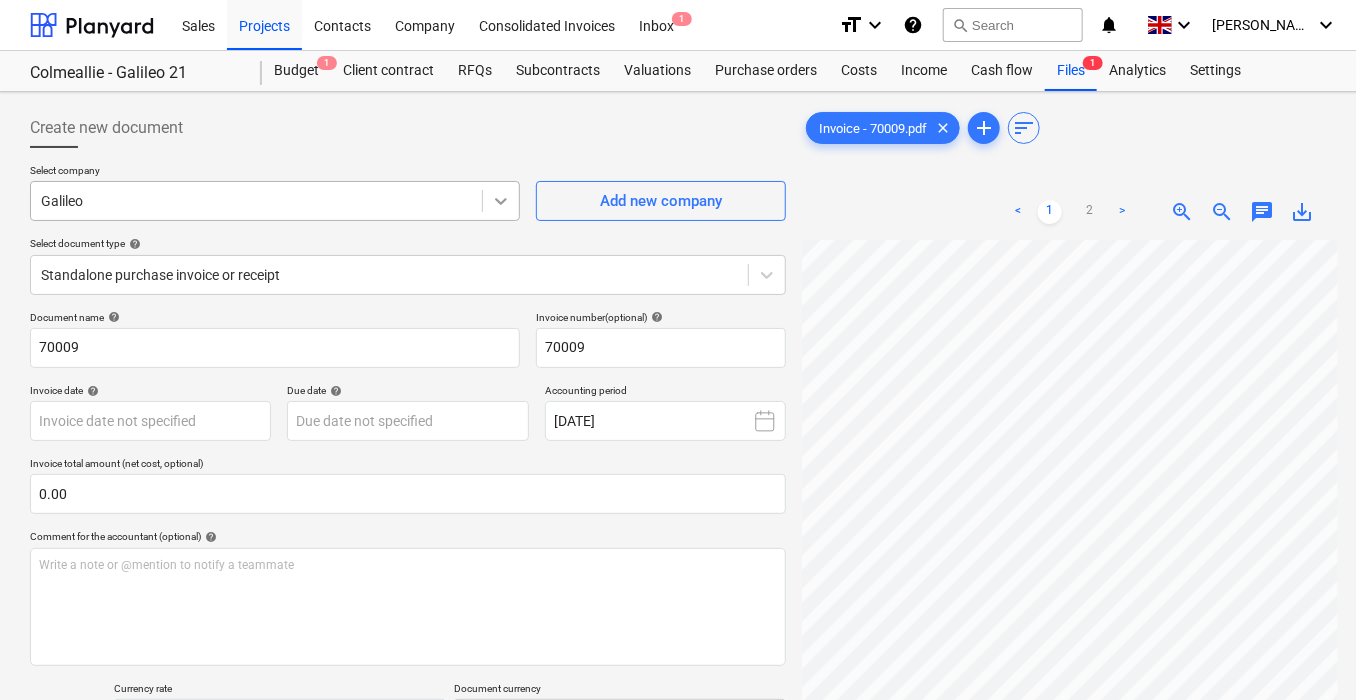 click 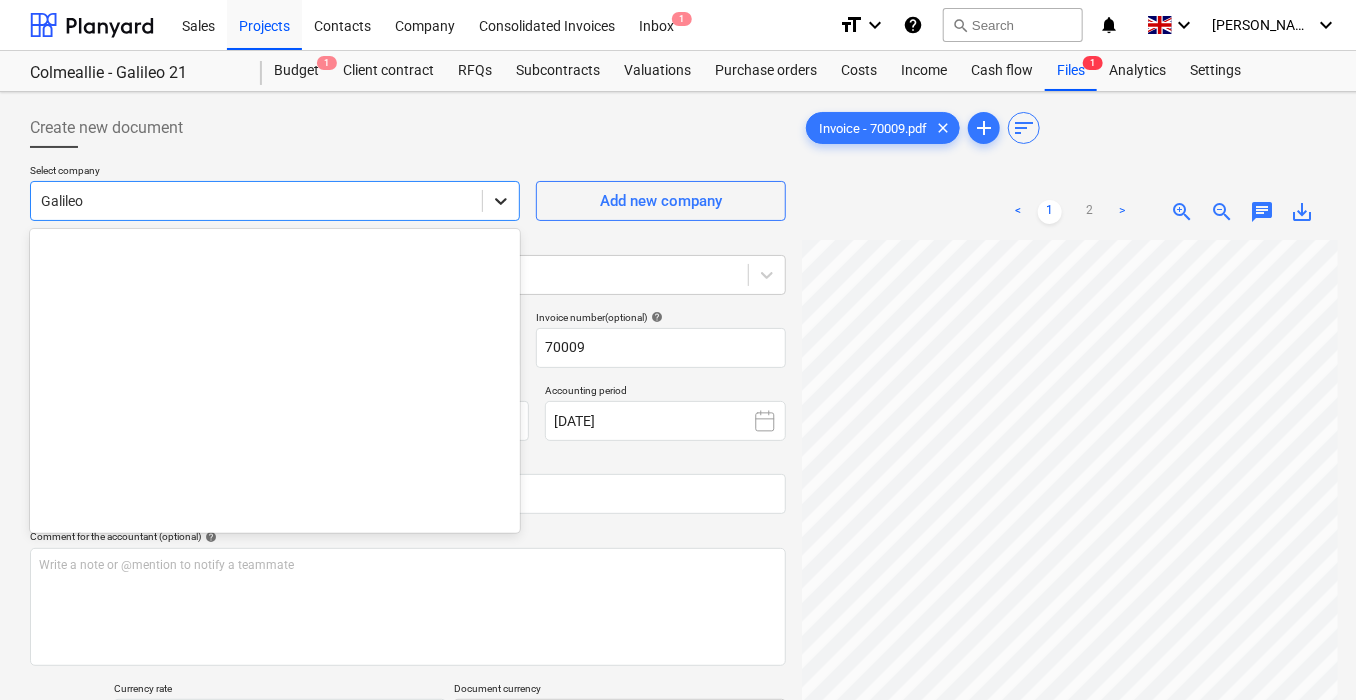 scroll, scrollTop: 5425, scrollLeft: 0, axis: vertical 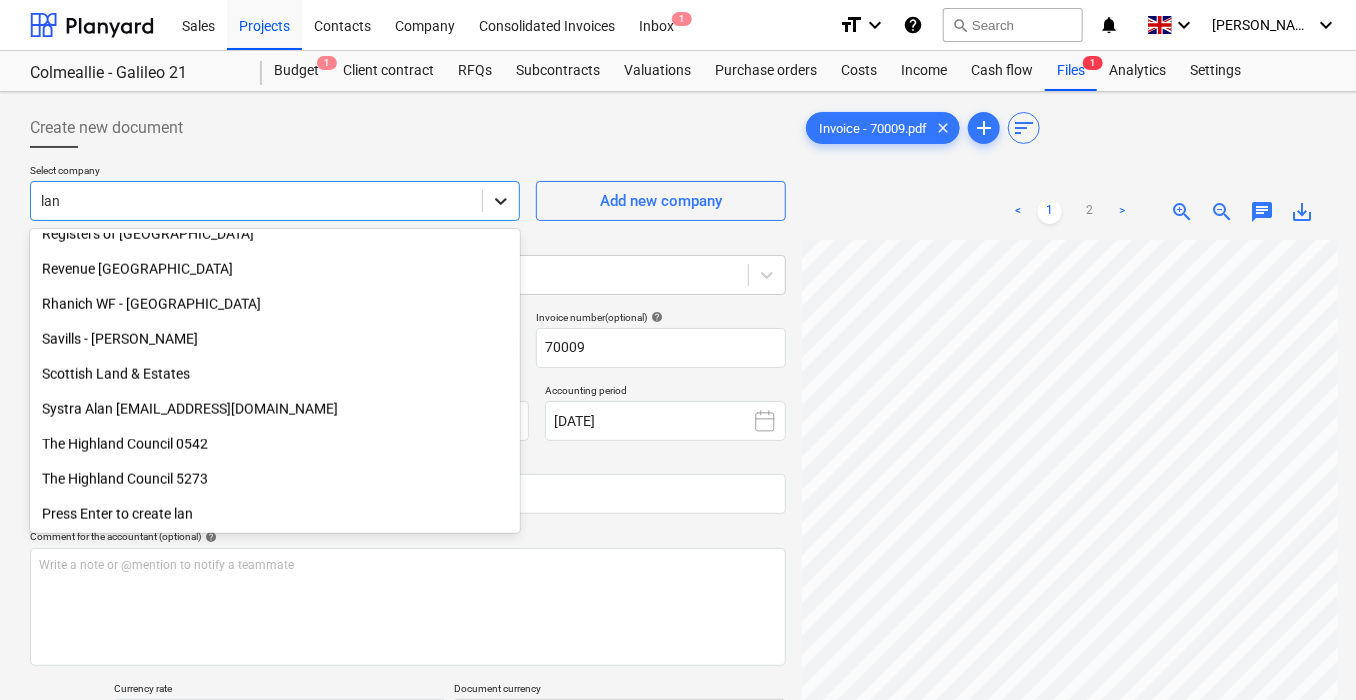 type on "land" 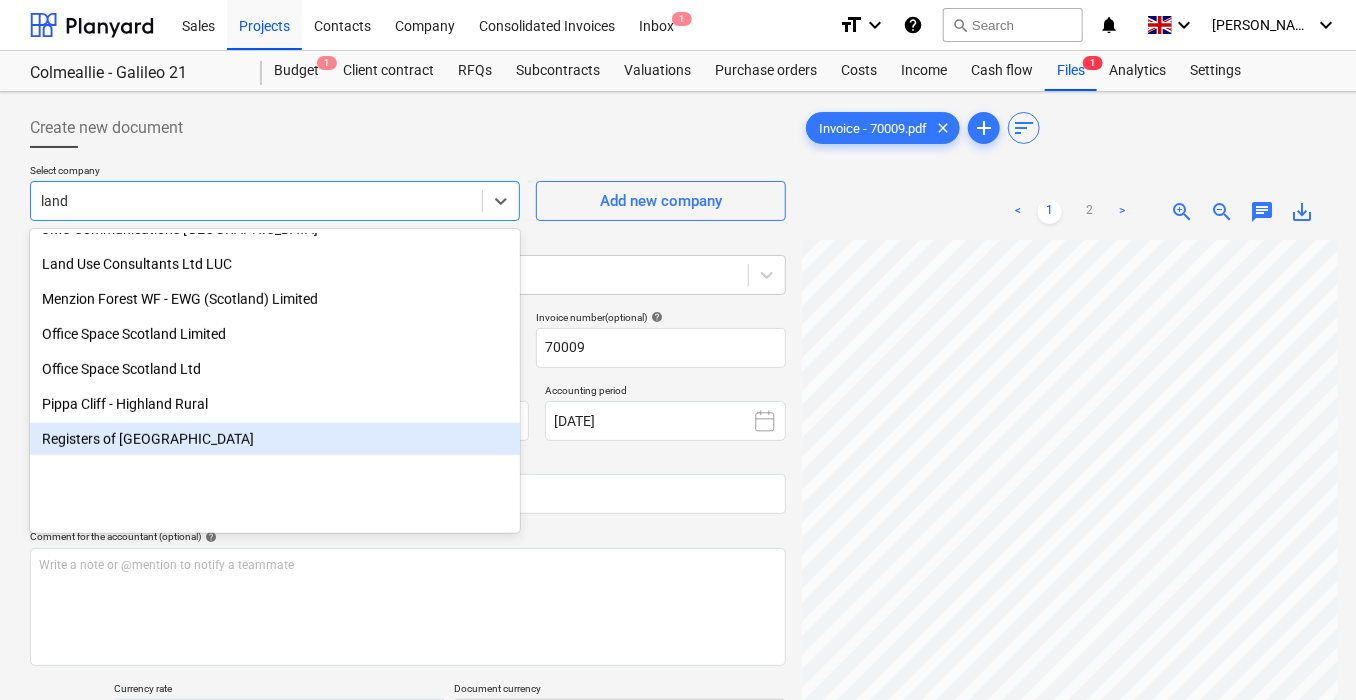 scroll, scrollTop: 290, scrollLeft: 0, axis: vertical 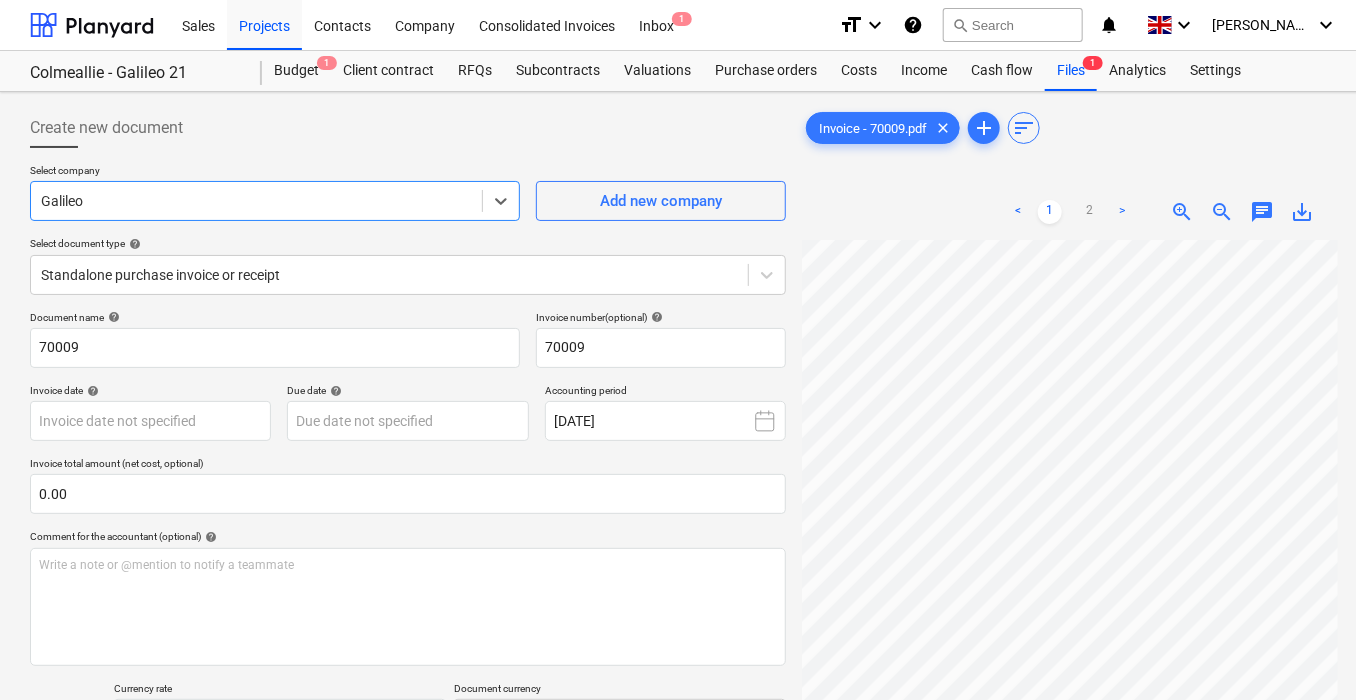 drag, startPoint x: 263, startPoint y: 204, endPoint x: 0, endPoint y: 207, distance: 263.01712 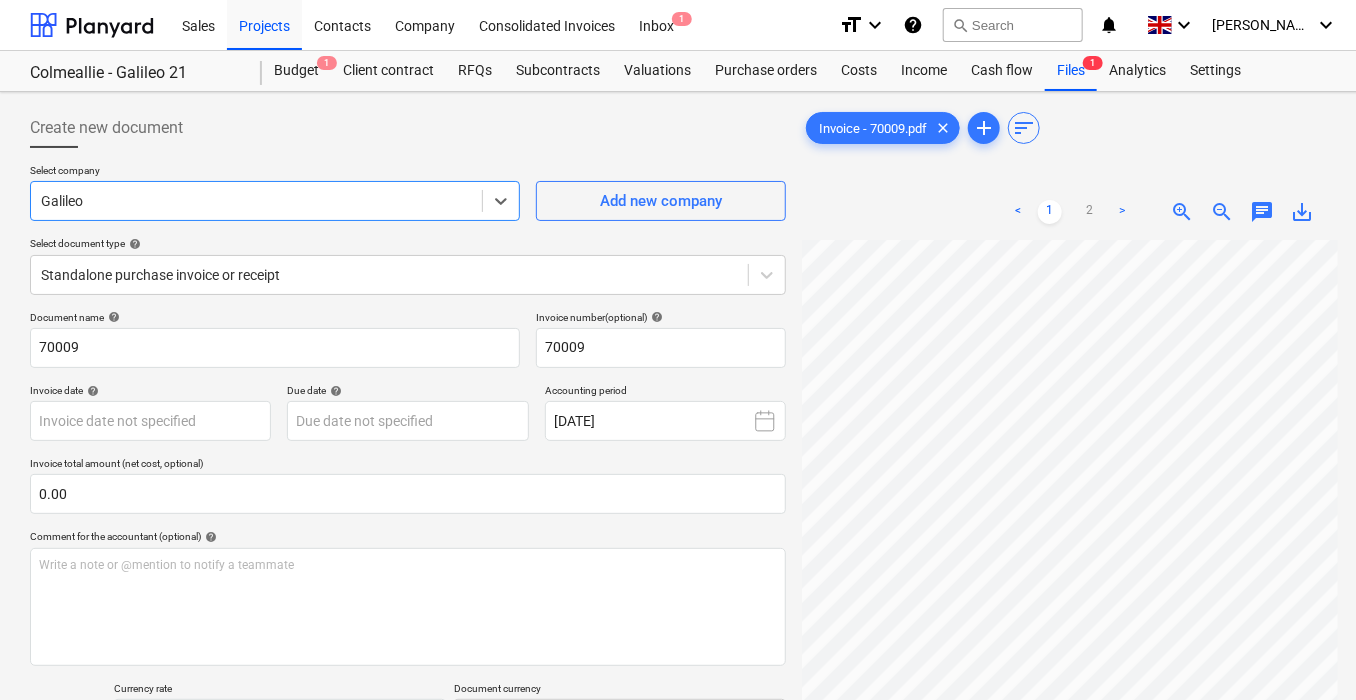 click on "Sales Projects Contacts Company Consolidated Invoices Inbox 1 format_size keyboard_arrow_down help search Search notifications 0 keyboard_arrow_down J. Jack keyboard_arrow_down Colmeallie - Galileo 21 Budget 1 Client contract RFQs Subcontracts Valuations Purchase orders Costs Income Cash flow Files 1 Analytics Settings Create new document Select company   Select is focused ,type to refine list, press Down to open the menu,  Galileo   Add new company Select document type help Standalone purchase invoice or receipt Document name help 70009 Invoice number  (optional) help 70009 Invoice date help Press the down arrow key to interact with the calendar and
select a date. Press the question mark key to get the keyboard shortcuts for changing dates. Due date help Press the down arrow key to interact with the calendar and
select a date. Press the question mark key to get the keyboard shortcuts for changing dates. Accounting period [DATE] Invoice total amount (net cost, optional) 0.00 help ﻿ 1  GBP" at bounding box center [678, 350] 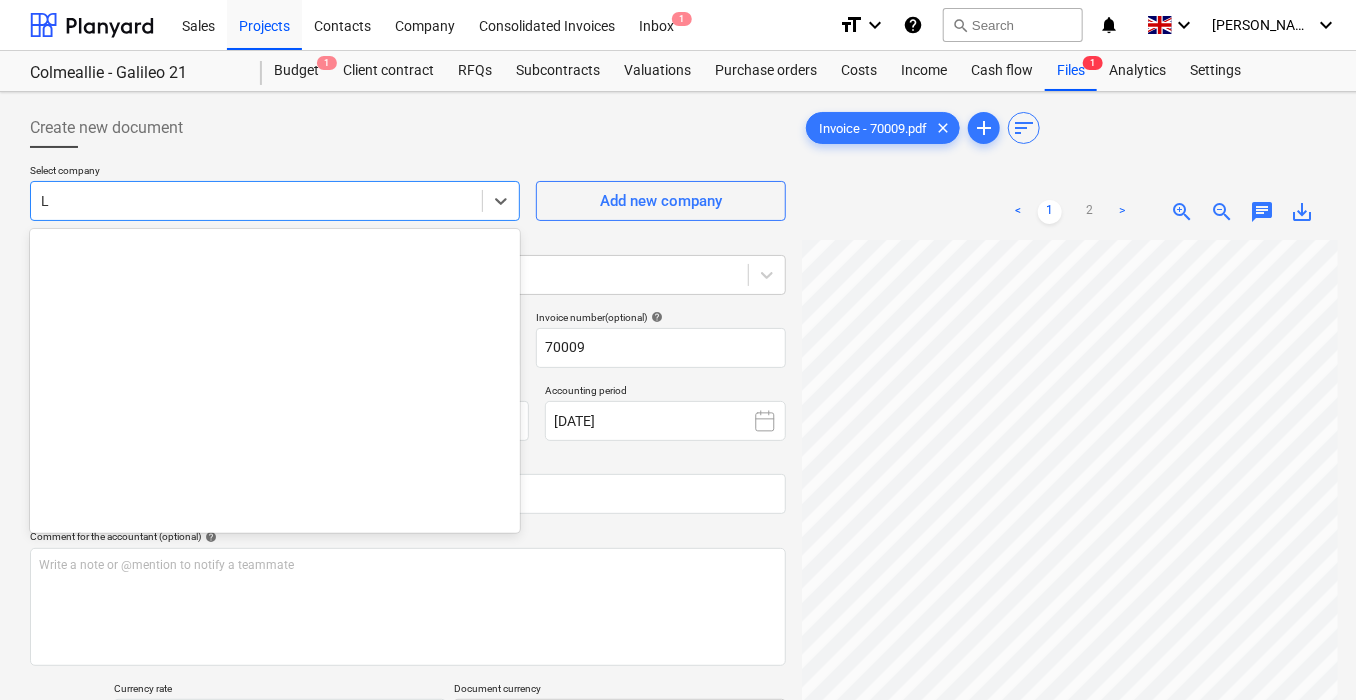 scroll, scrollTop: 5425, scrollLeft: 0, axis: vertical 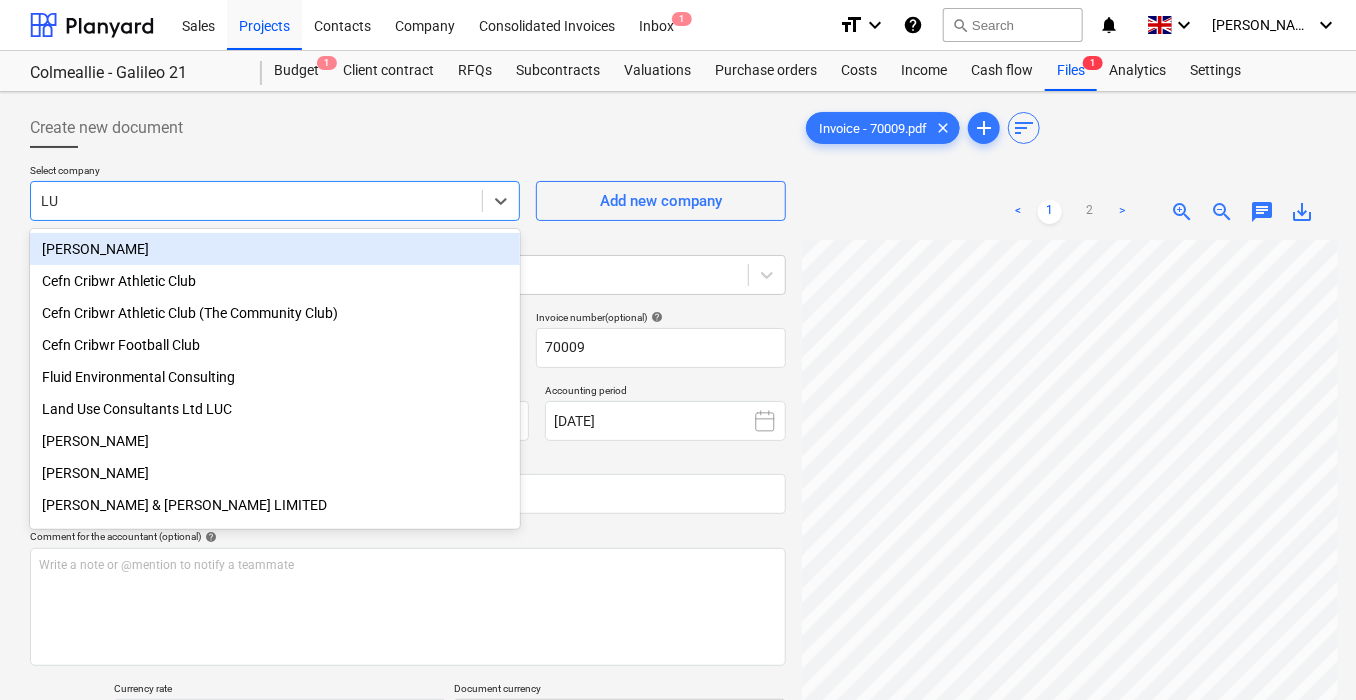 type on "LUC" 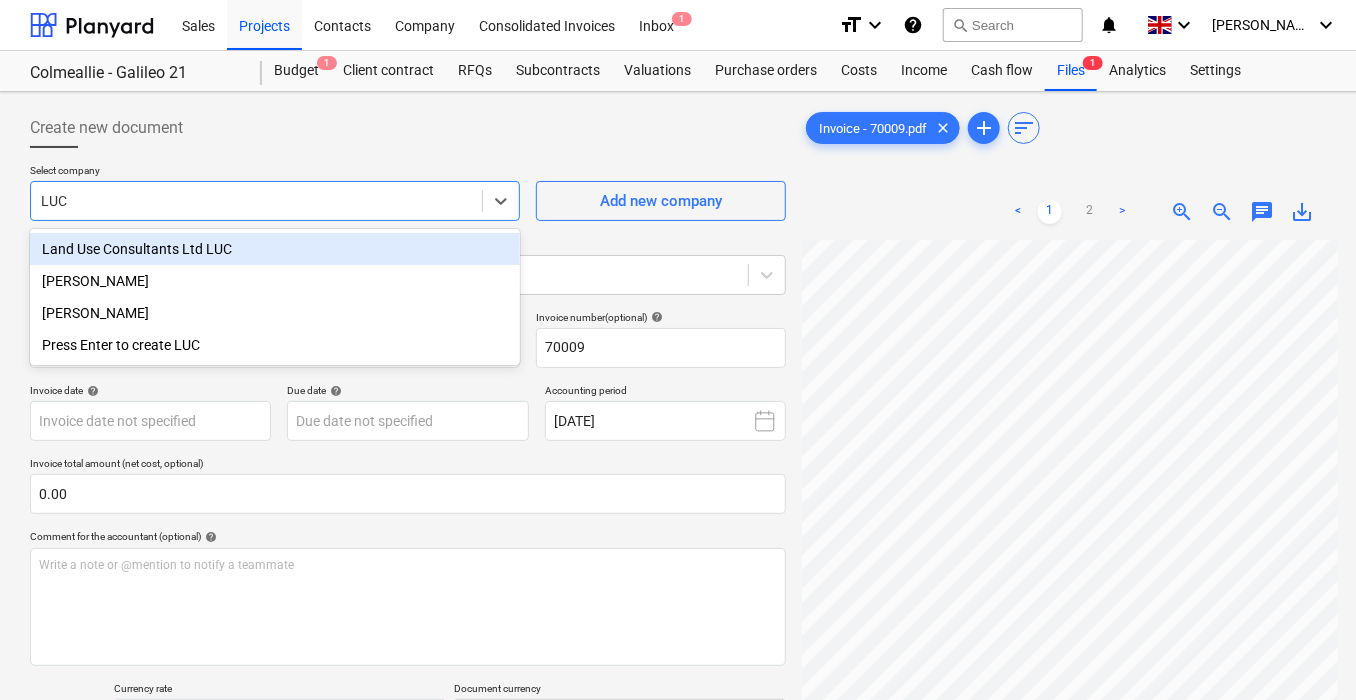 click on "Land Use Consultants Ltd LUC" at bounding box center (275, 249) 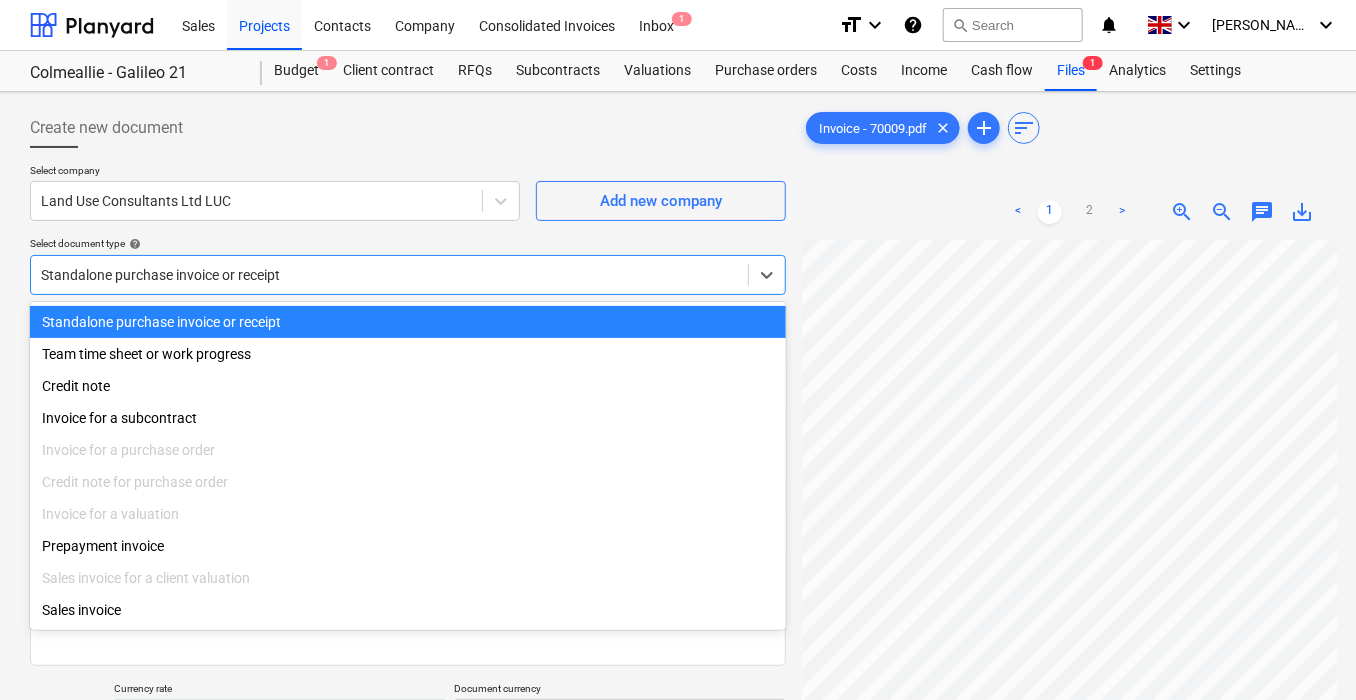 click at bounding box center [389, 275] 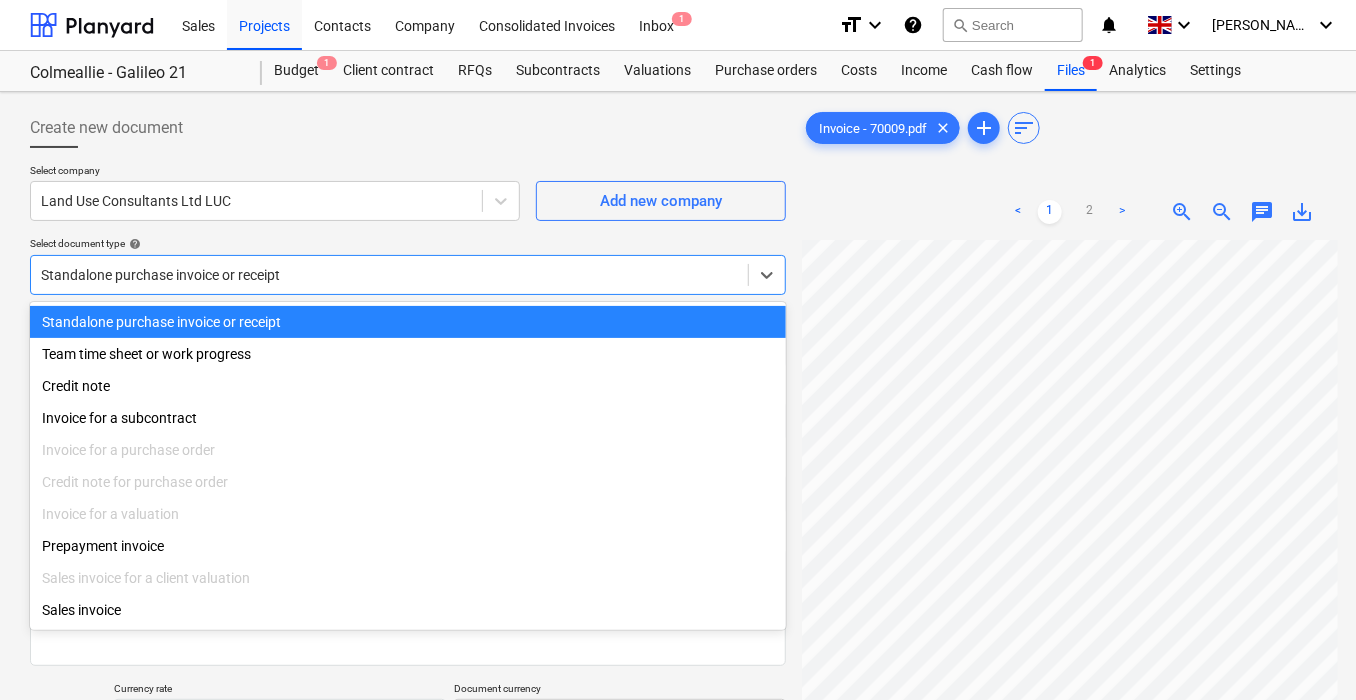click on "Select company Land Use Consultants Ltd LUC   Add new company Select document type help option Standalone purchase invoice or receipt selected, 1 of 10. 10 results available. Use Up and Down to choose options, press Enter to select the currently focused option, press Escape to exit the menu, press Tab to select the option and exit the menu. Standalone purchase invoice or receipt" at bounding box center [408, 237] 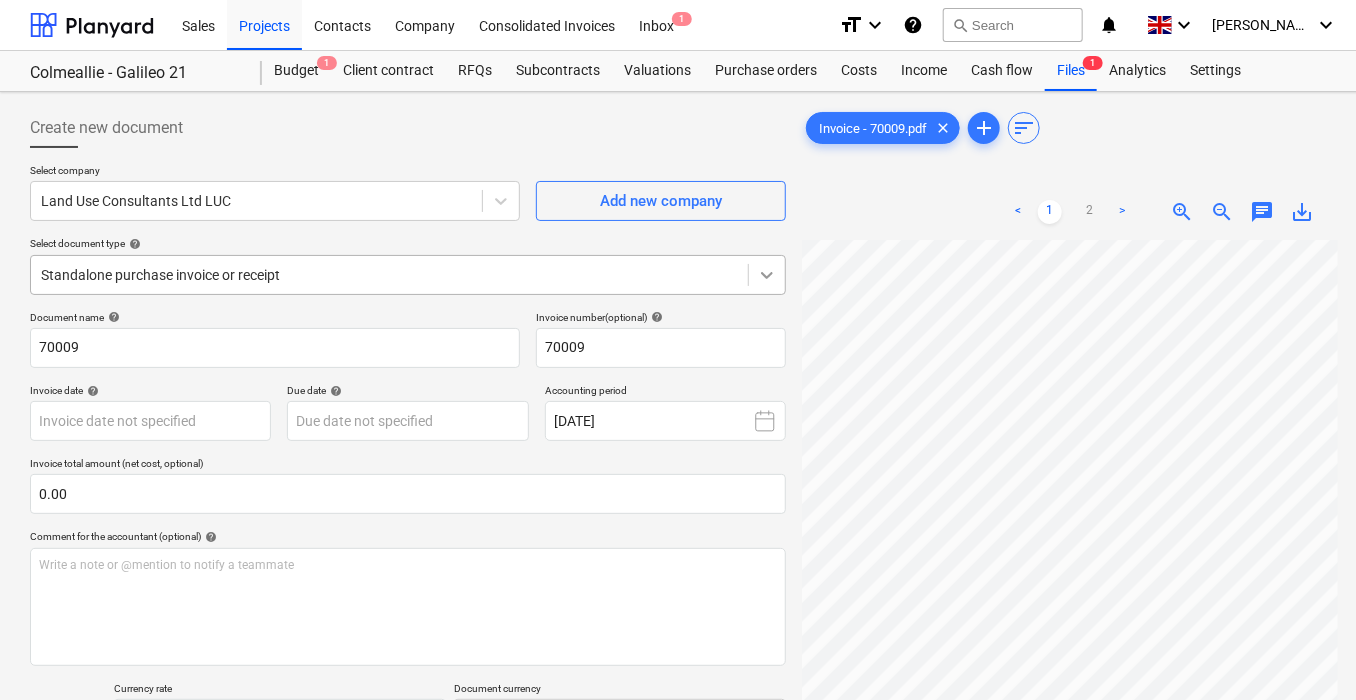click at bounding box center (767, 275) 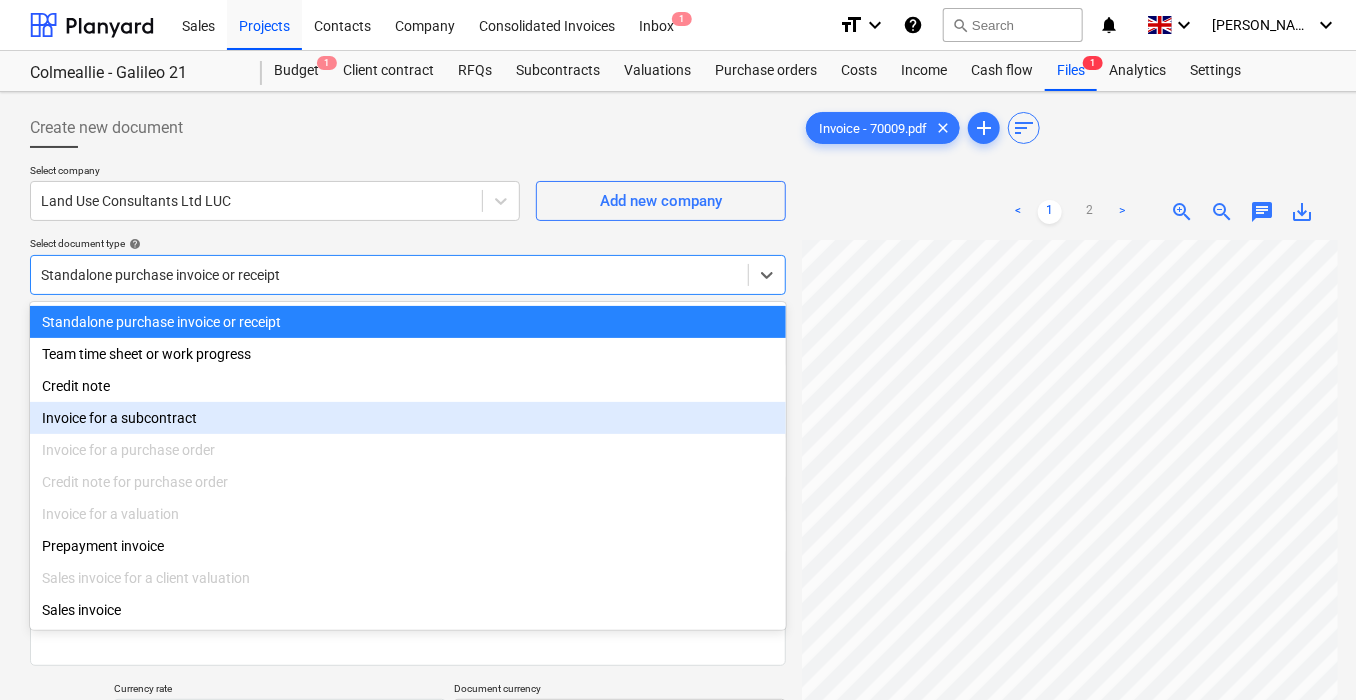 click on "Invoice for a subcontract" at bounding box center [408, 418] 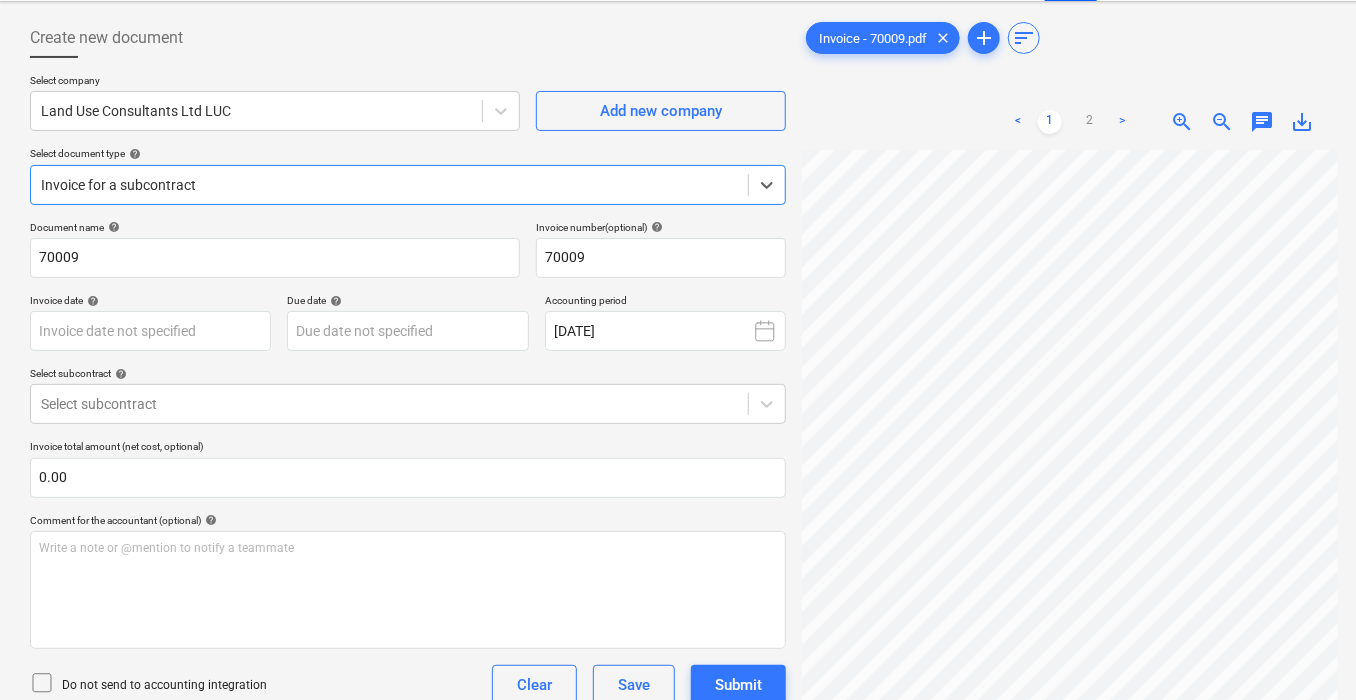 scroll, scrollTop: 125, scrollLeft: 0, axis: vertical 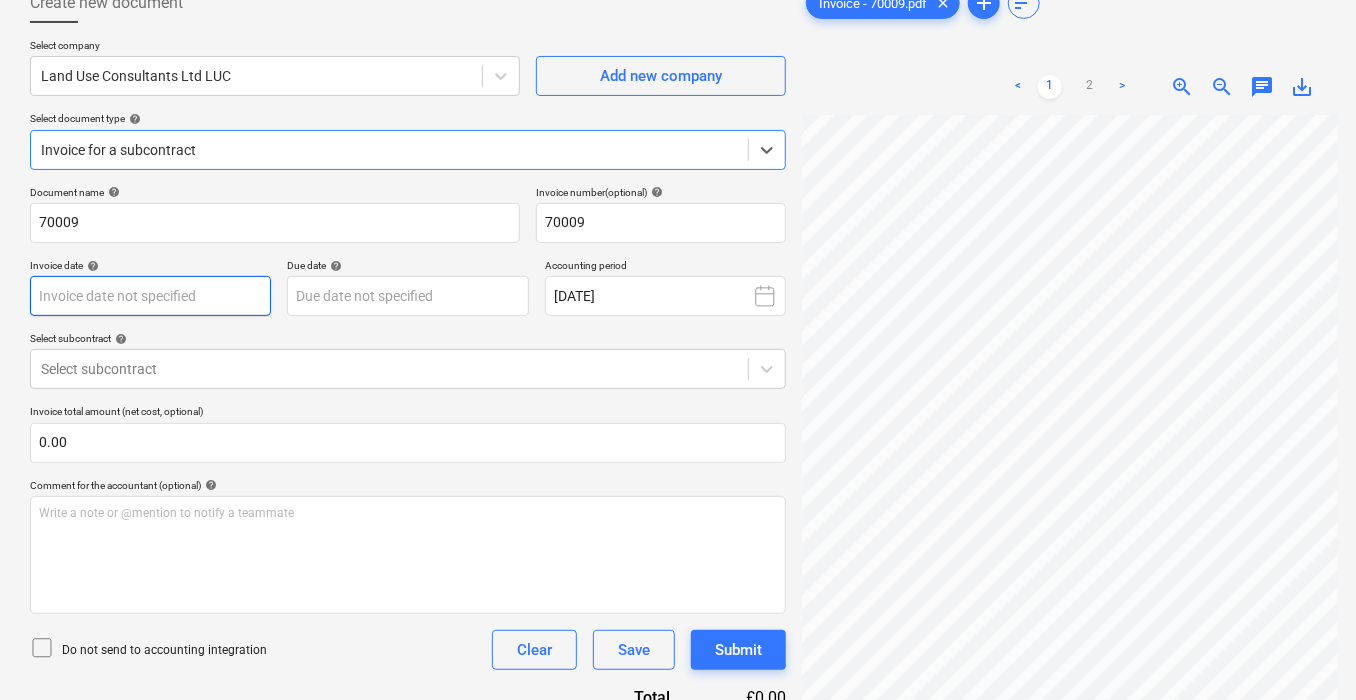 click on "Sales Projects Contacts Company Consolidated Invoices Inbox 1 format_size keyboard_arrow_down help search Search notifications 0 keyboard_arrow_down J. Jack keyboard_arrow_down Colmeallie - Galileo 21 Budget 1 Client contract RFQs Subcontracts Valuations Purchase orders Costs Income Cash flow Files 1 Analytics Settings Create new document Select company Land Use Consultants Ltd LUC   Add new company Select document type help option Invoice for a subcontract, selected.   Select is focused ,type to refine list, press Down to open the menu,  Invoice for a subcontract Document name help 70009 Invoice number  (optional) help 70009 Invoice date help Press the down arrow key to interact with the calendar and
select a date. Press the question mark key to get the keyboard shortcuts for changing dates. Due date help Press the down arrow key to interact with the calendar and
select a date. Press the question mark key to get the keyboard shortcuts for changing dates. Accounting period [DATE] help 0.00 help <" at bounding box center (678, 225) 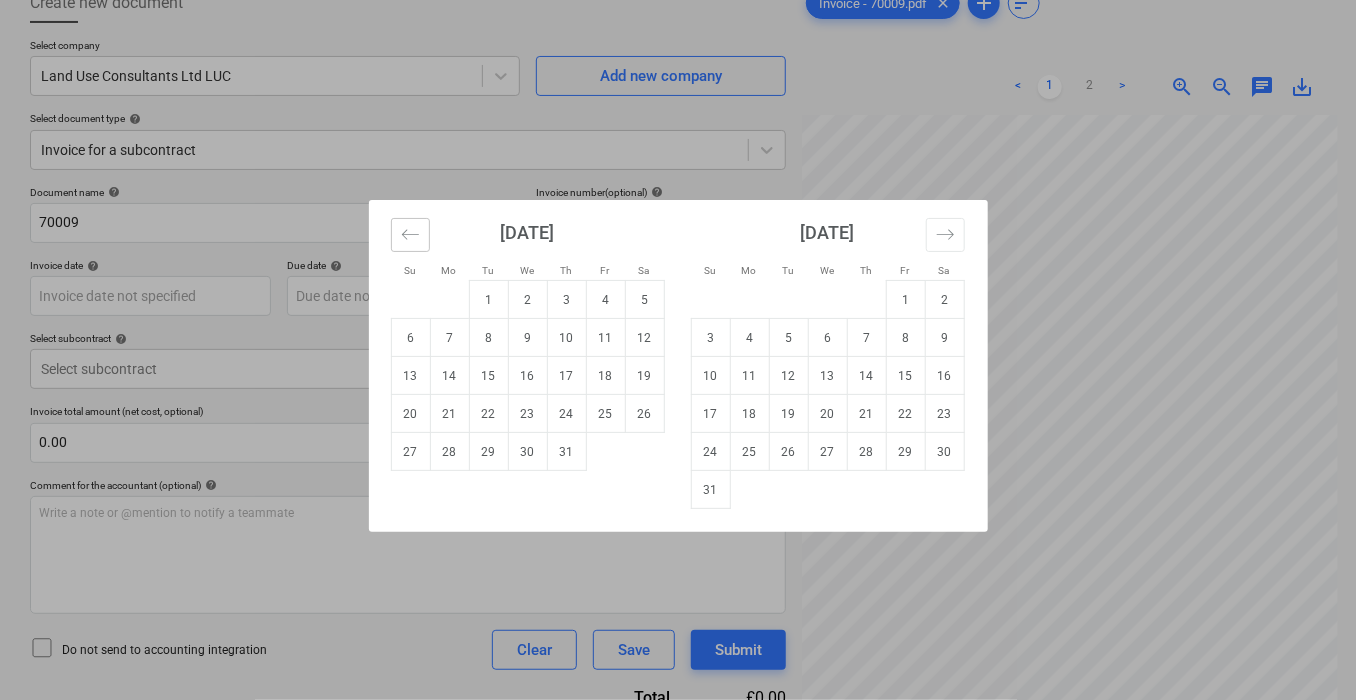 click at bounding box center [410, 235] 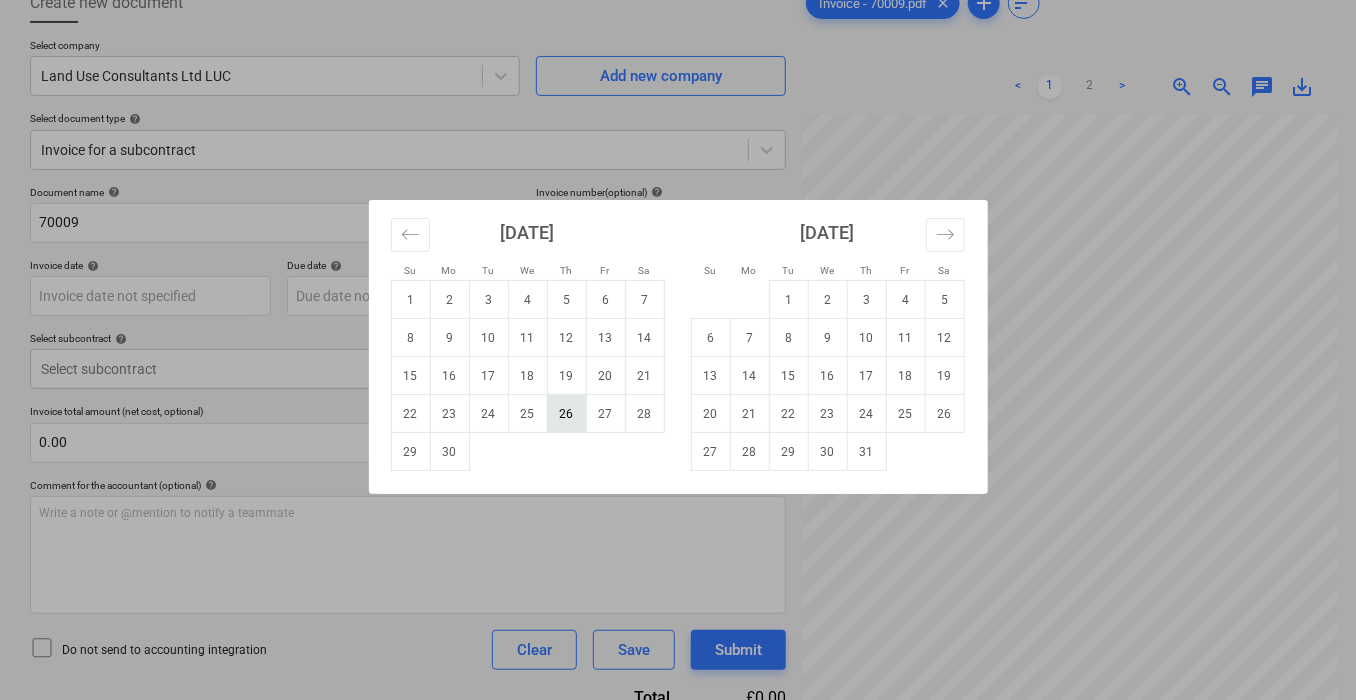 click on "26" at bounding box center (566, 414) 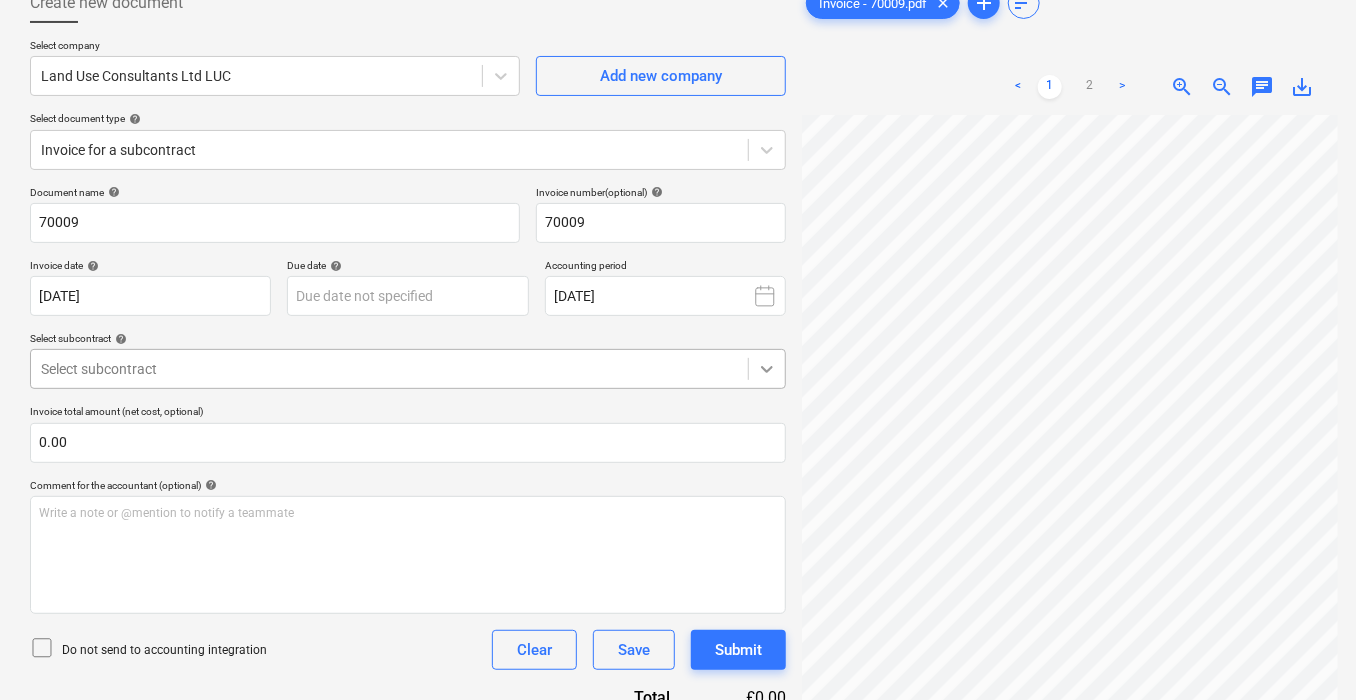 click 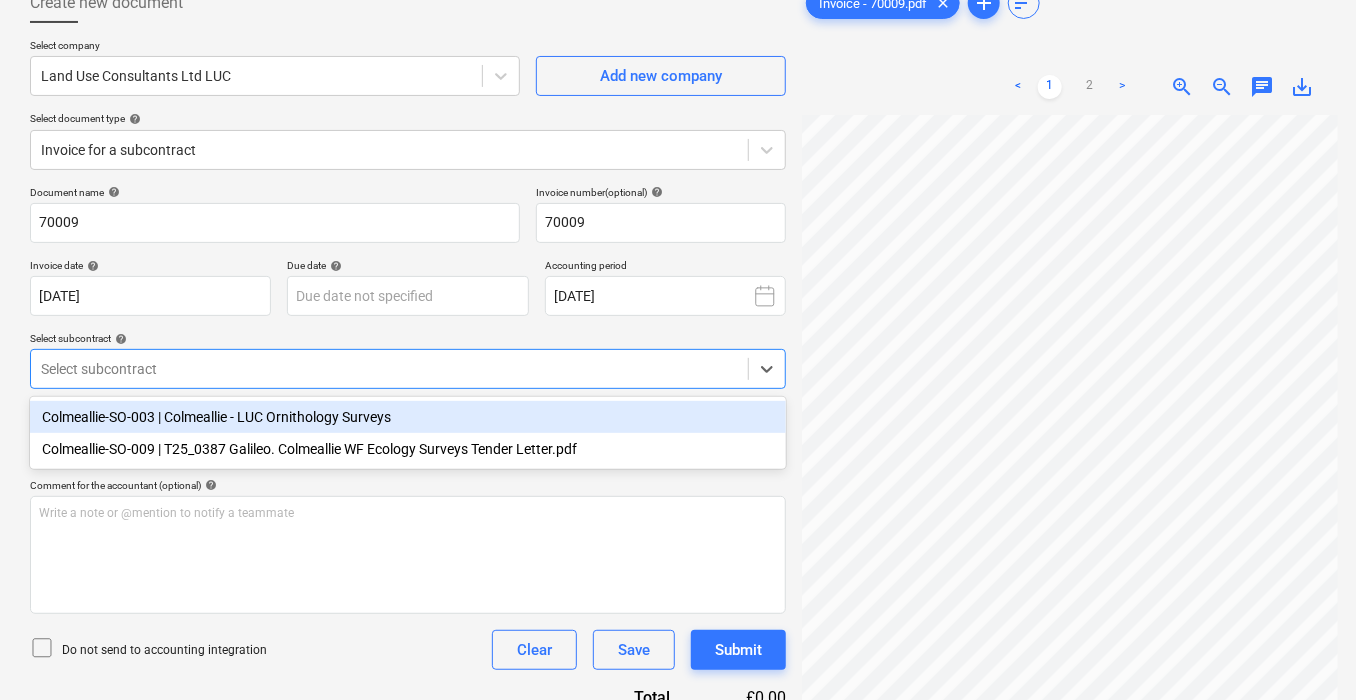 click on "Colmeallie-SO-003 | Colmeallie - LUC Ornithology Surveys" at bounding box center (408, 417) 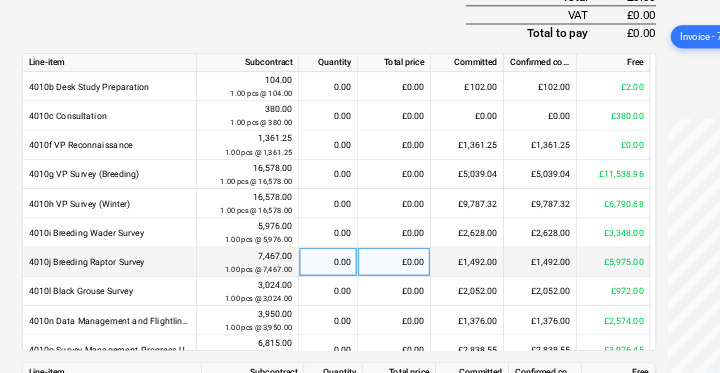 scroll, scrollTop: 827, scrollLeft: 0, axis: vertical 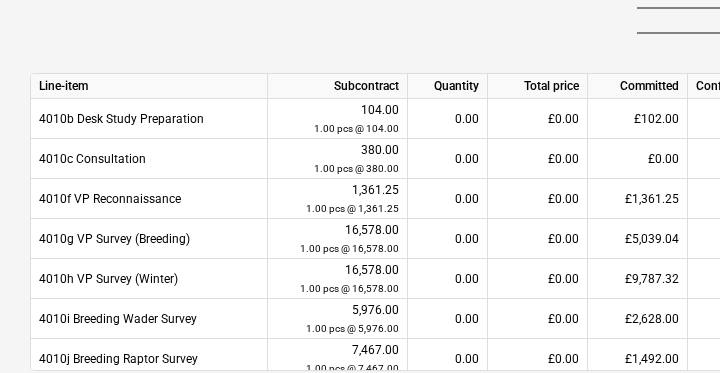 click on "Document name help 70009 Invoice number  (optional) help 70009 Invoice date help [DATE] [DATE] Press the down arrow key to interact with the calendar and
select a date. Press the question mark key to get the keyboard shortcuts for changing dates. Due date help Press the down arrow key to interact with the calendar and
select a date. Press the question mark key to get the keyboard shortcuts for changing dates. Accounting period [DATE] Select subcontract help Colmeallie-SO-003 | Colmeallie - LUC Ornithology Surveys Invoice total amount (net cost, optional) 0.00 Comment for the accountant (optional) help Write a note or @mention to notify a teammate ﻿ Do not send to accounting integration Clear Save Submit Total £0.00 VAT £0.00 Total to pay £0.00 Line-item Subcontract Quantity Total price Committed Confirmed costs Free 4010b Desk Study Preparation 104.00 1.00 pcs @ 104.00 0.00 £0.00 £102.00 £102.00 £2.00 4010c Consultation 380.00 1.00 pcs @ 380.00 0.00 £0.00 £0.00 £0.00 £380.00 0.00" at bounding box center [463, 101] 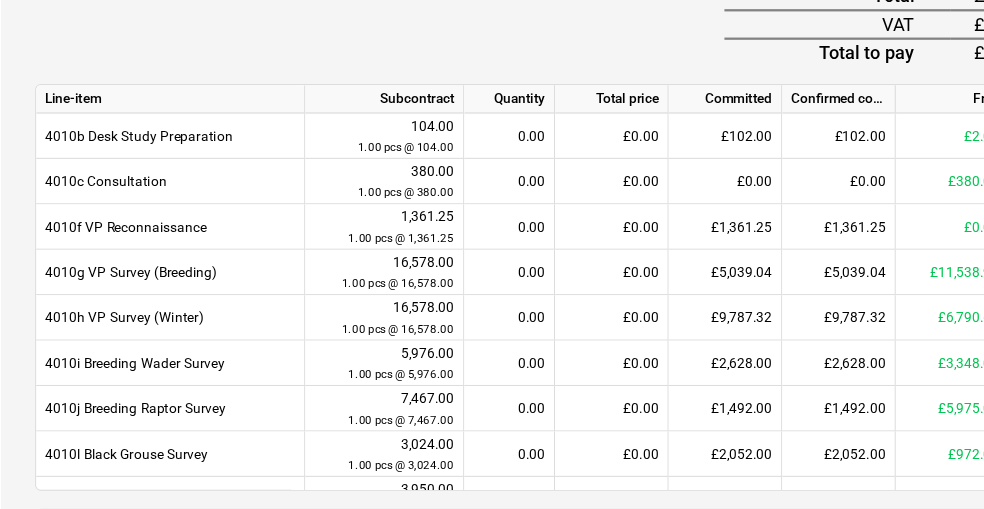 scroll, scrollTop: 827, scrollLeft: 0, axis: vertical 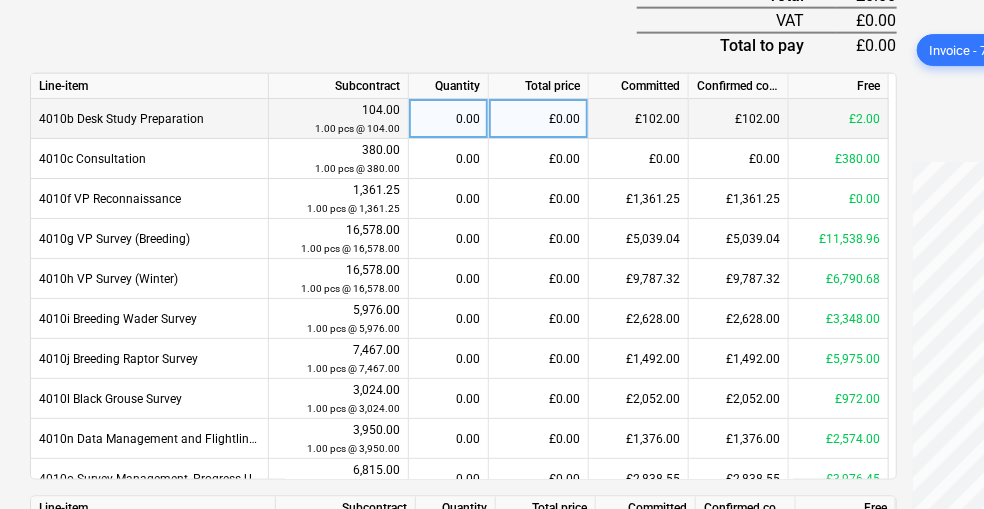 click on "£0.00" at bounding box center [539, 119] 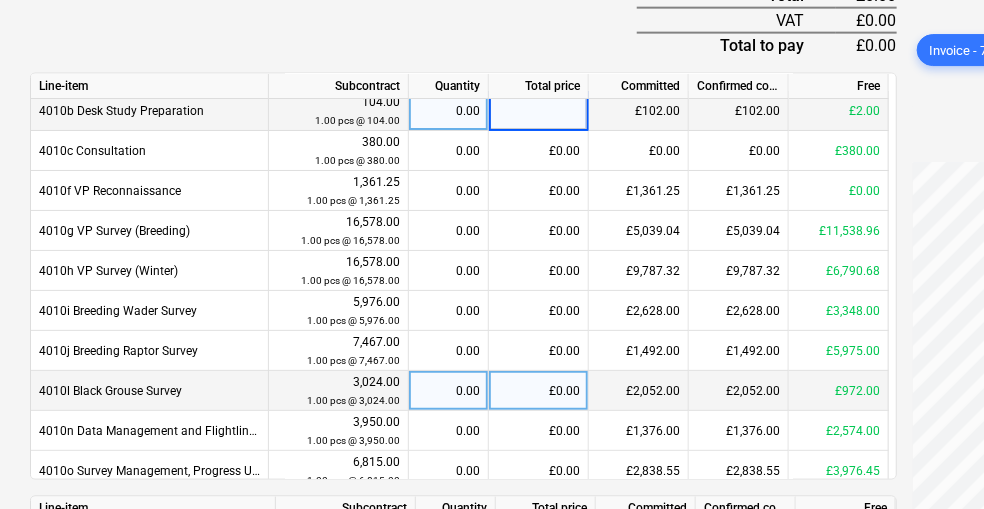 scroll, scrollTop: 7, scrollLeft: 0, axis: vertical 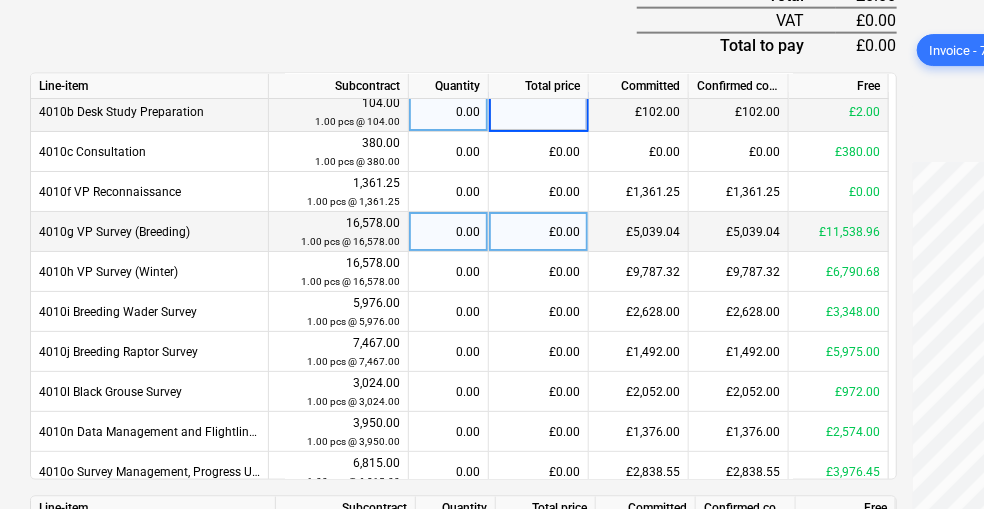 click on "£0.00" at bounding box center (539, 232) 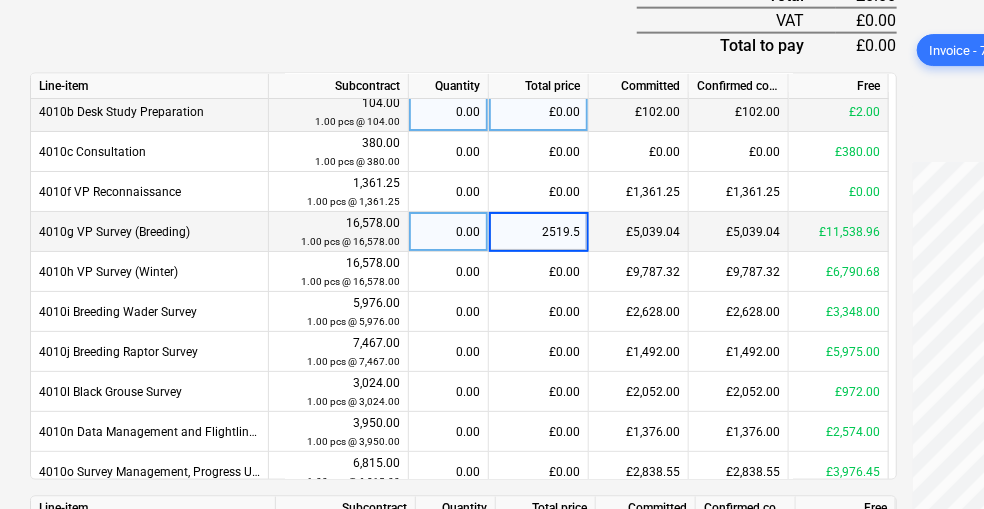 type on "2519.52" 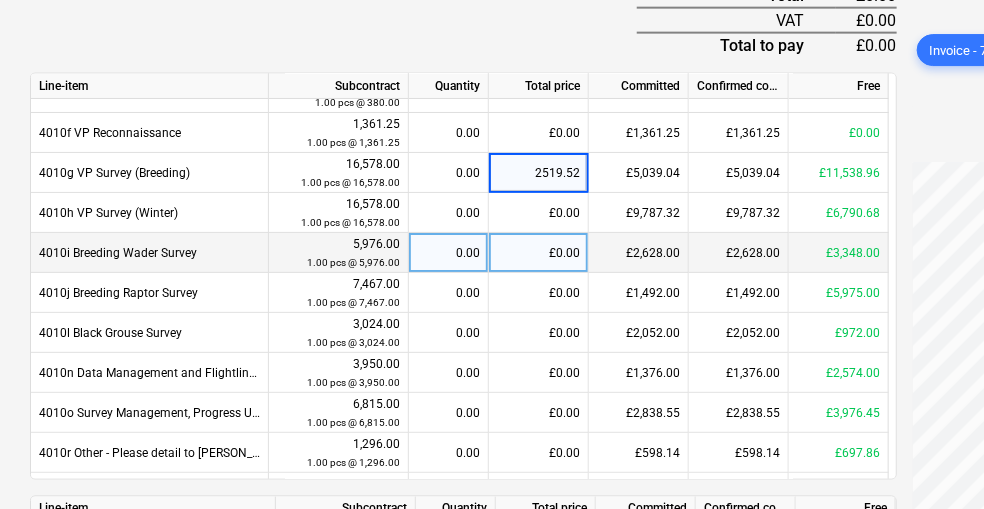 scroll, scrollTop: 98, scrollLeft: 0, axis: vertical 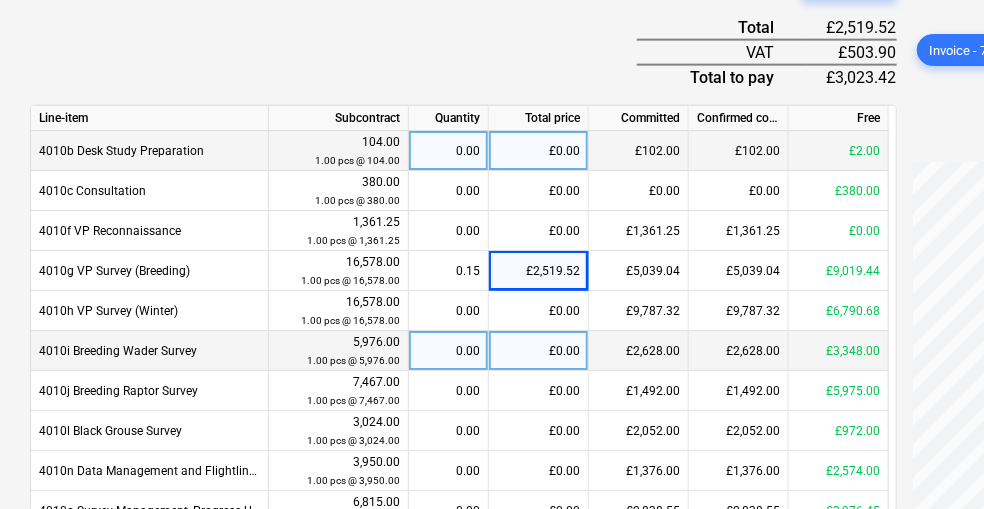 click on "£0.00" at bounding box center [539, 351] 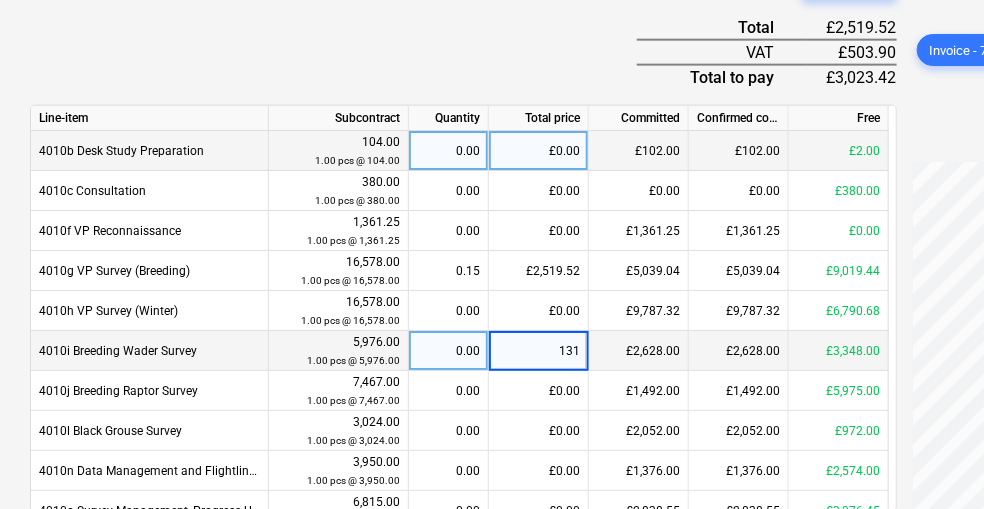 type on "1314" 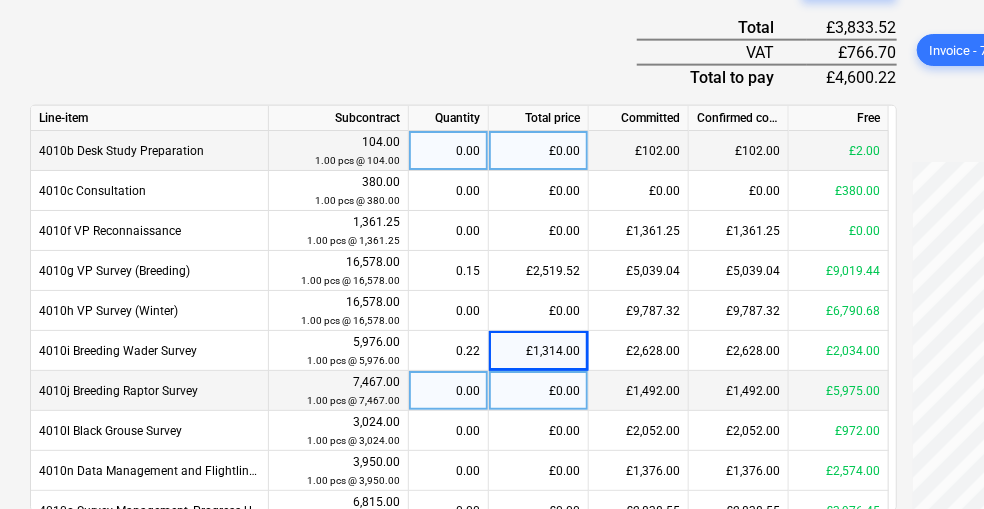 click on "£0.00" at bounding box center [539, 391] 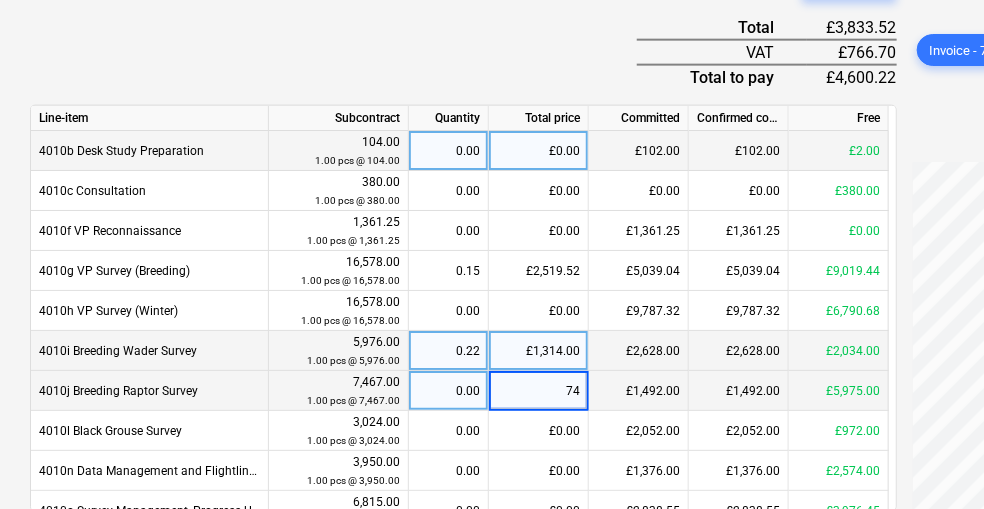 type on "746" 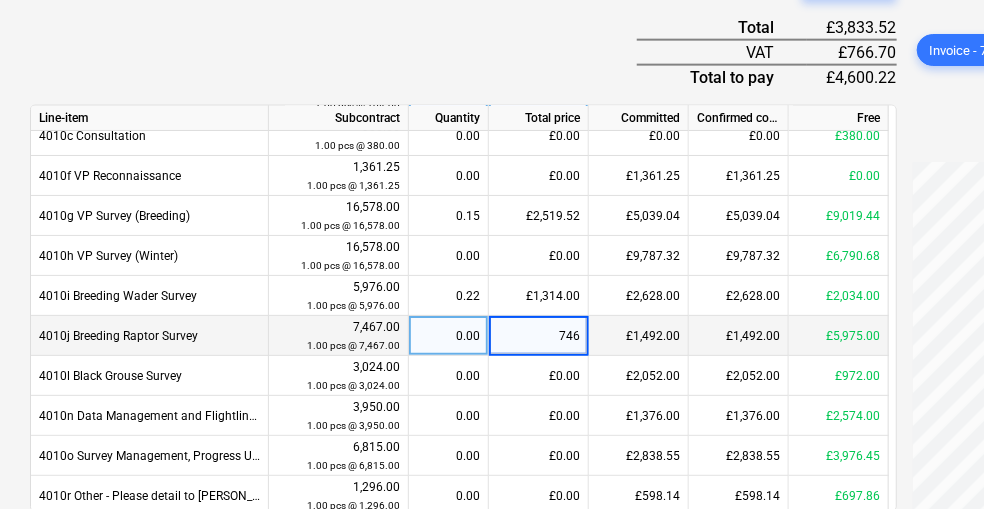 scroll, scrollTop: 90, scrollLeft: 0, axis: vertical 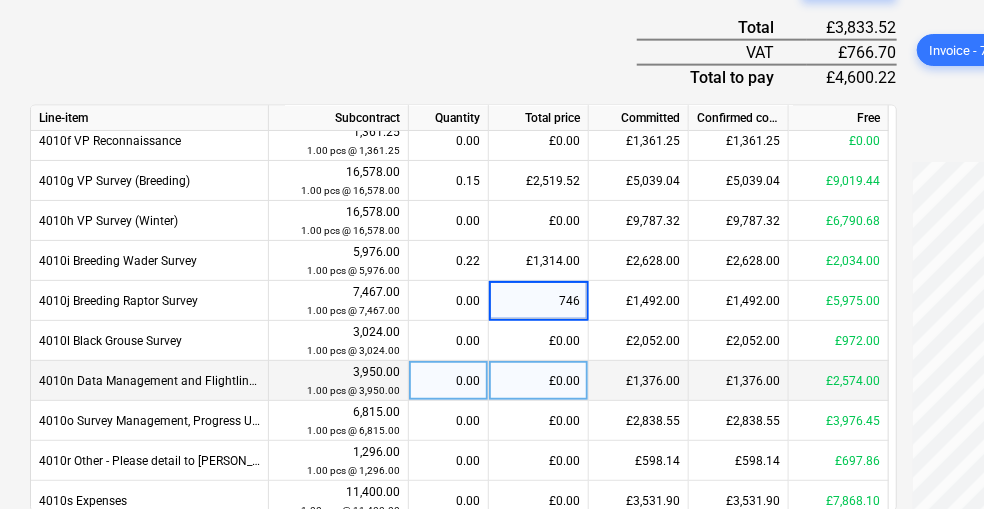 click on "£0.00" at bounding box center (539, 381) 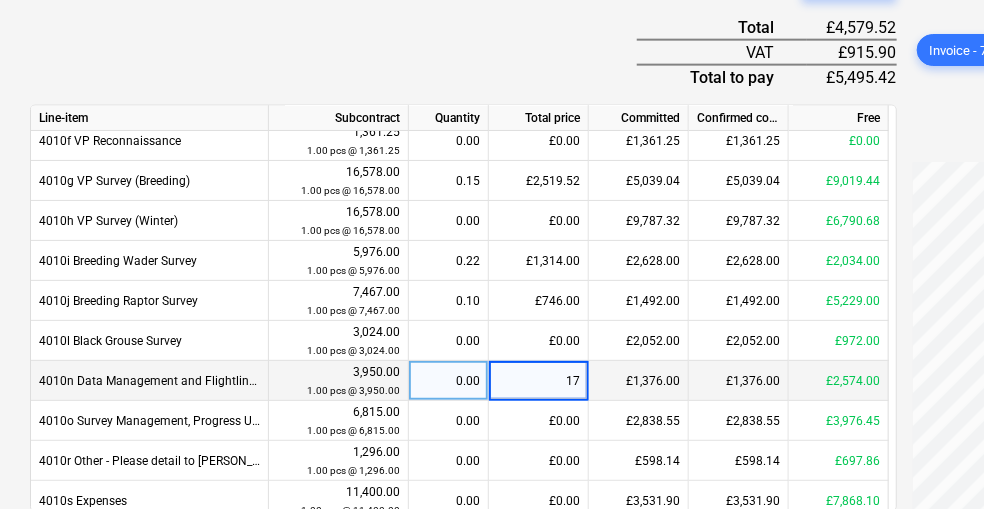 type on "172" 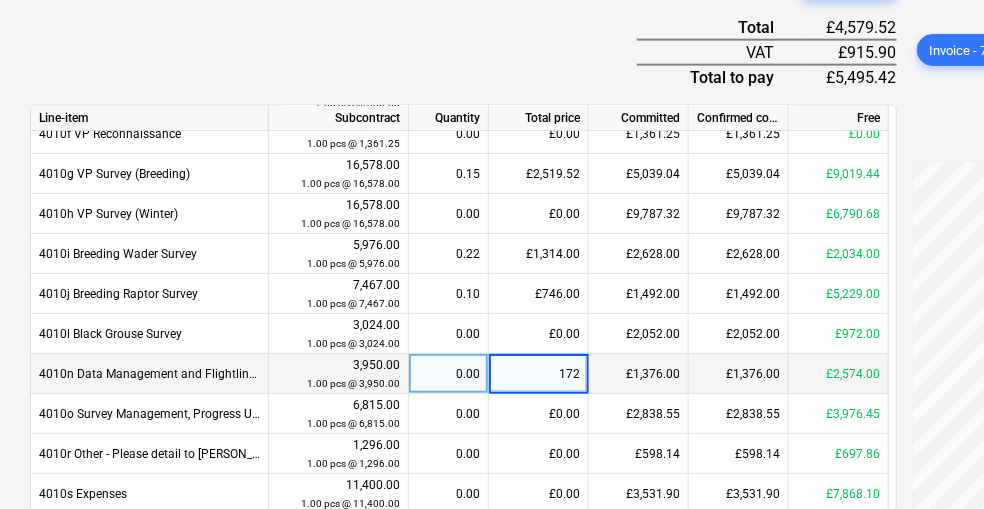 scroll, scrollTop: 98, scrollLeft: 0, axis: vertical 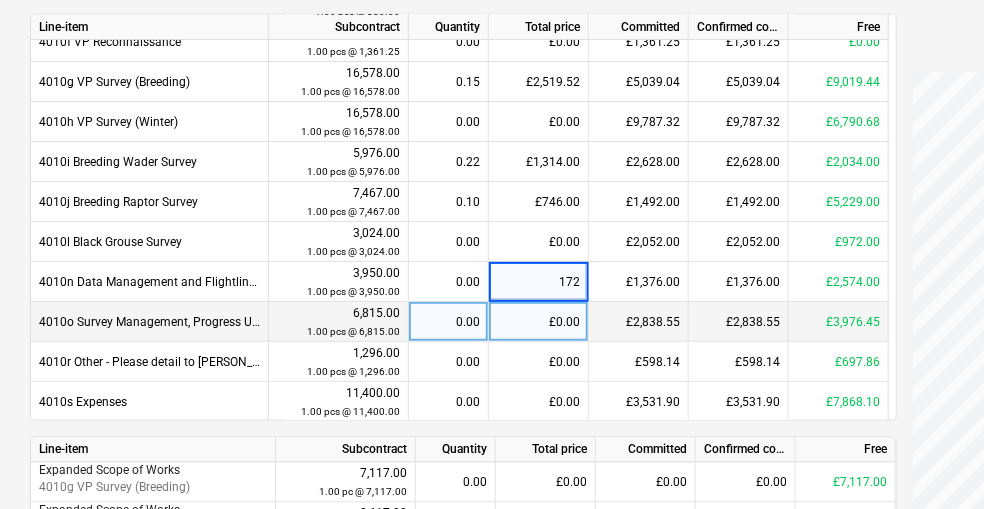 click on "£0.00" at bounding box center [539, 322] 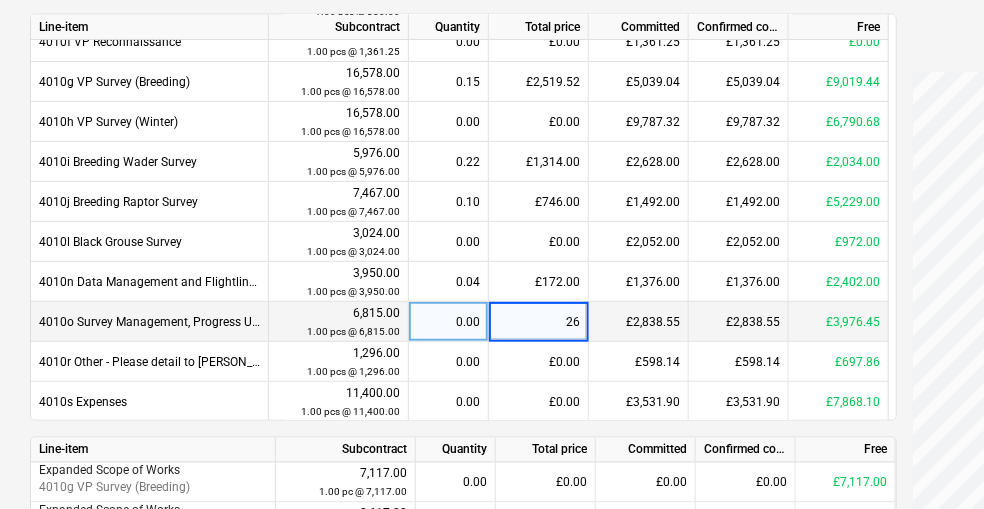 type on "269" 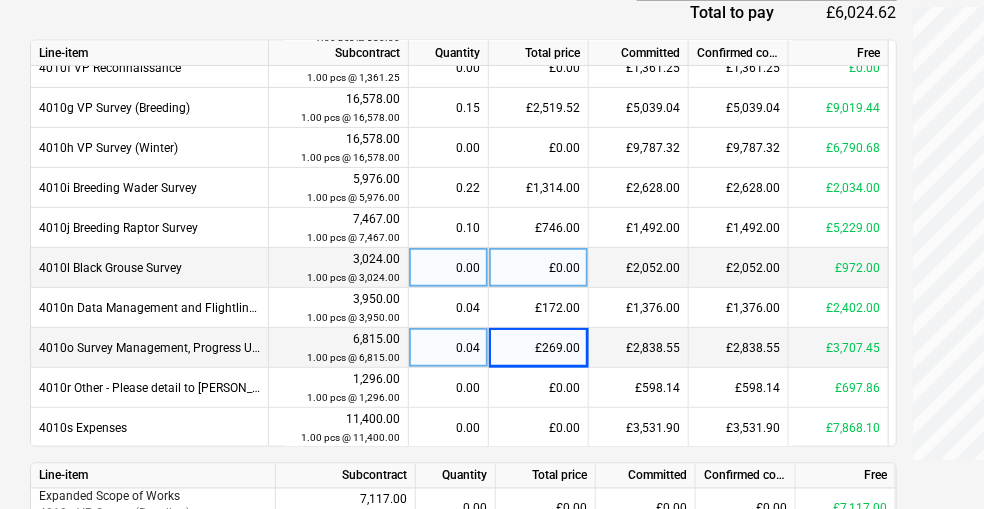 scroll, scrollTop: 886, scrollLeft: 0, axis: vertical 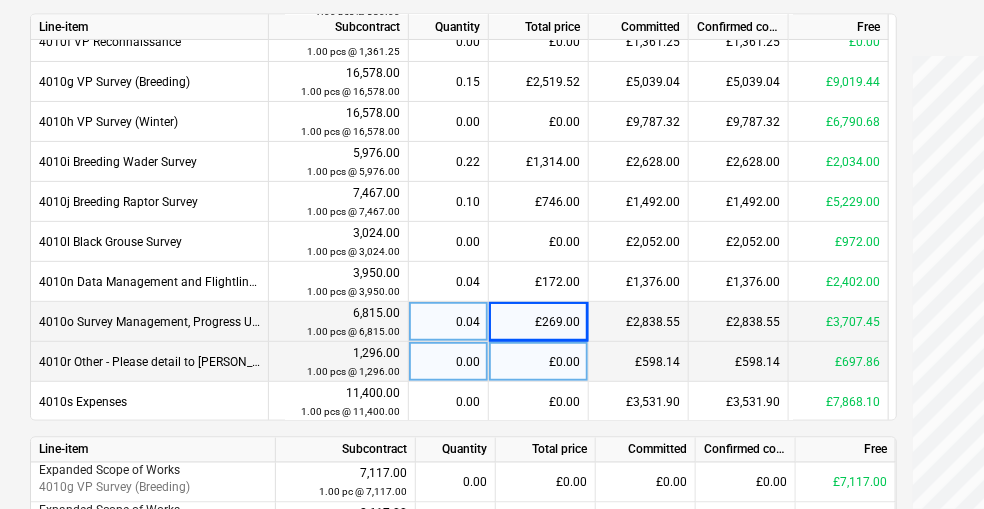click on "£0.00" at bounding box center (539, 362) 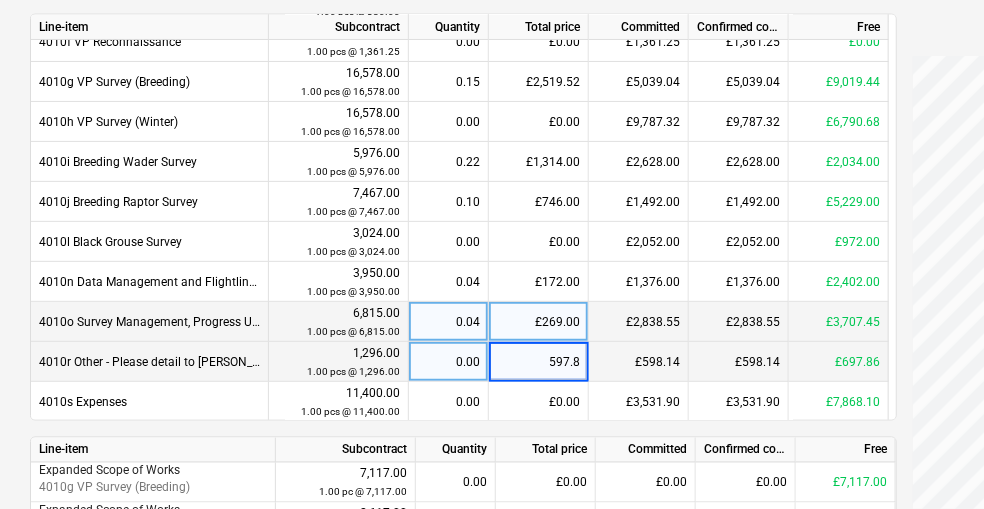 type on "597.81" 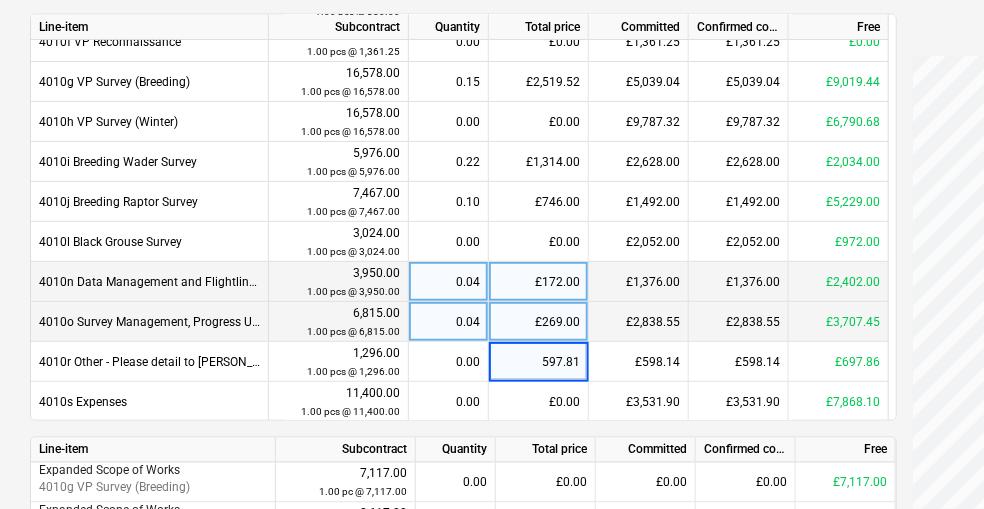 click on "£1,376.00" at bounding box center [639, 282] 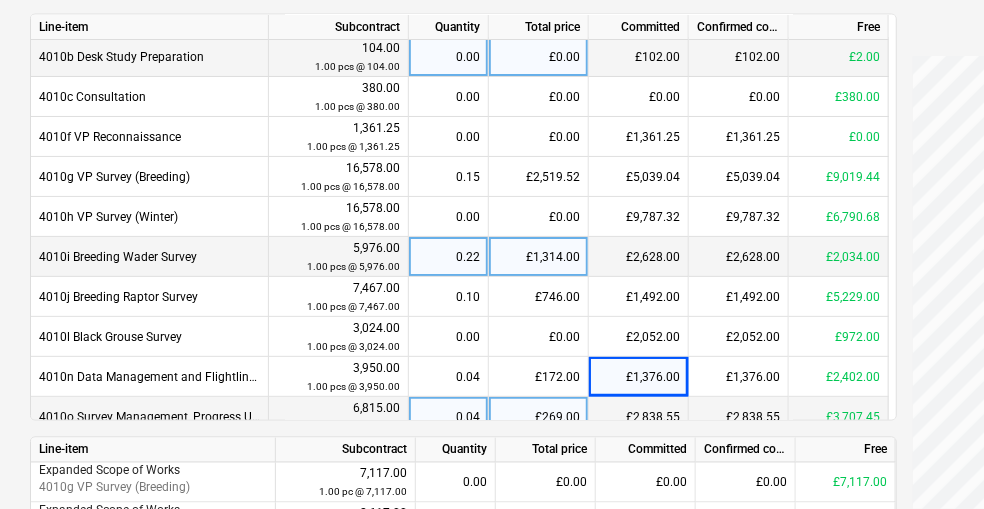 scroll, scrollTop: 0, scrollLeft: 0, axis: both 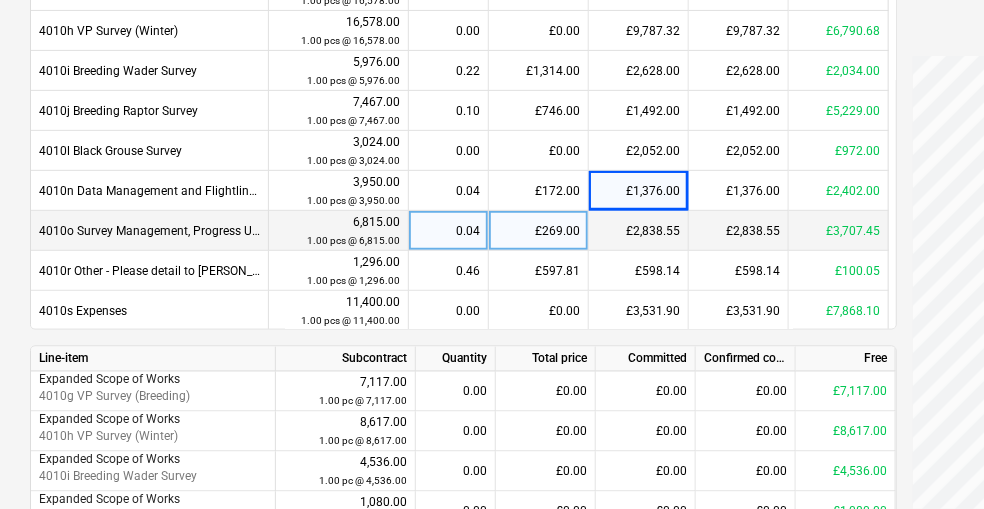 click on "£269.00" at bounding box center [539, 231] 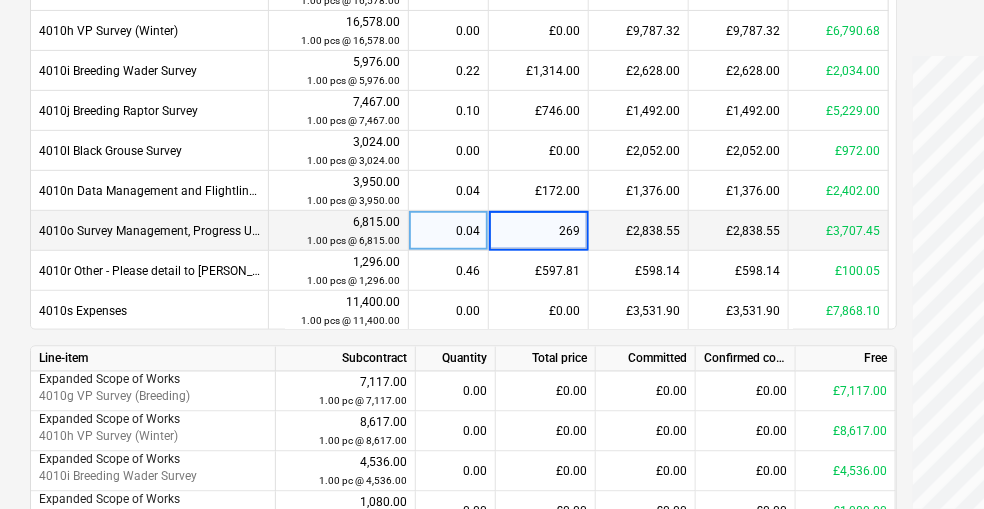 click on "269" at bounding box center (538, 230) 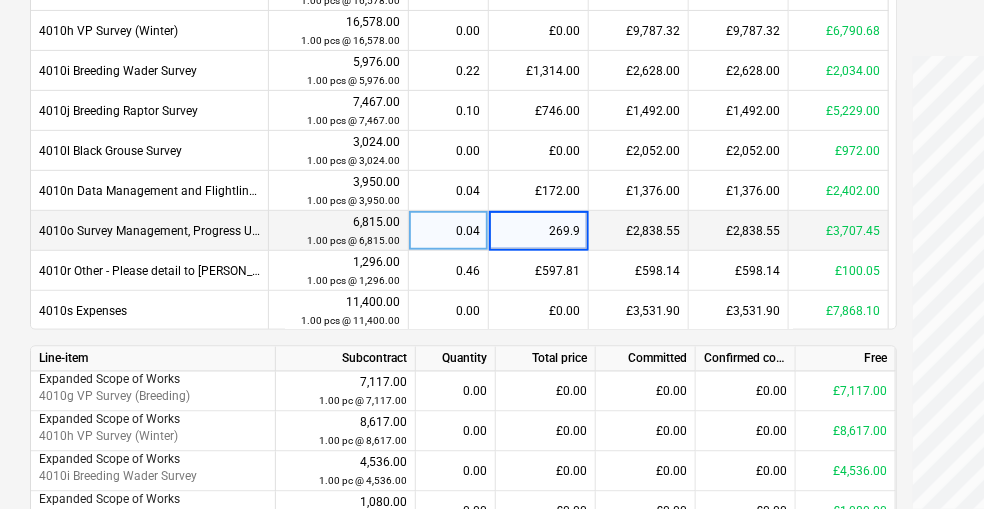 type on "269.91" 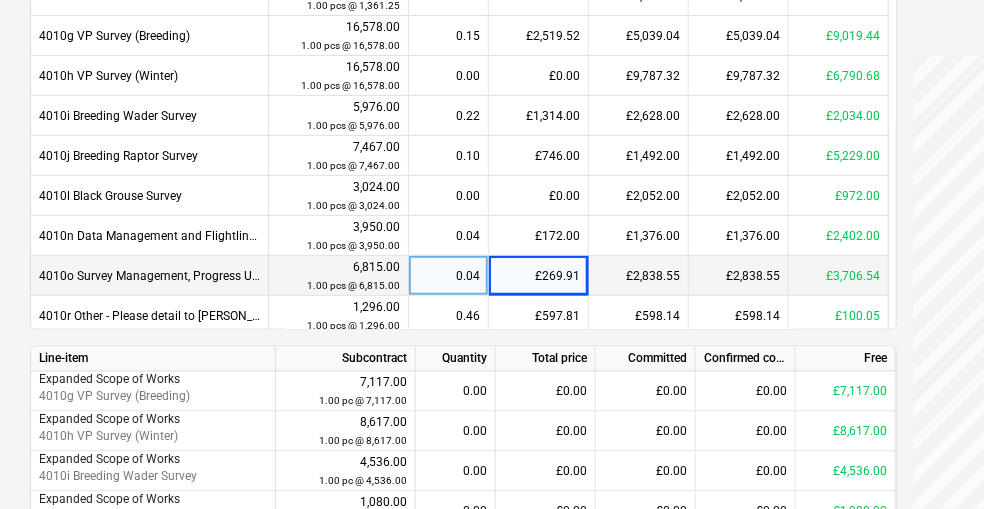 scroll, scrollTop: 0, scrollLeft: 0, axis: both 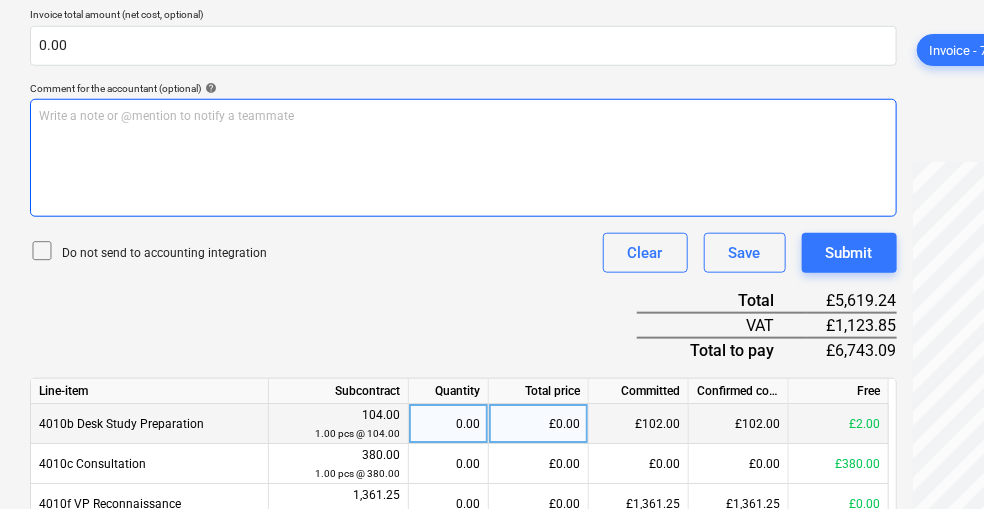 click on "Write a note or @mention to notify a teammate [PERSON_NAME]" at bounding box center (463, 158) 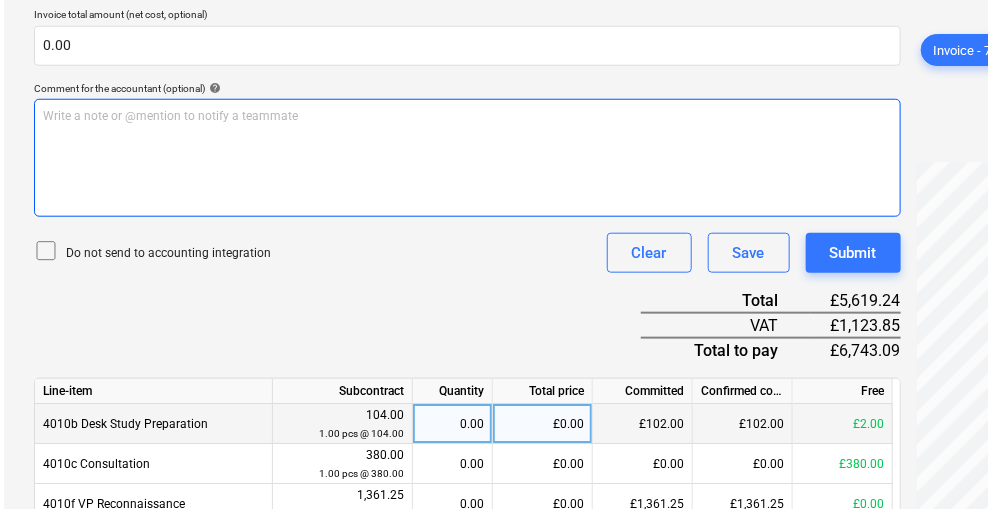 scroll, scrollTop: 382, scrollLeft: 0, axis: vertical 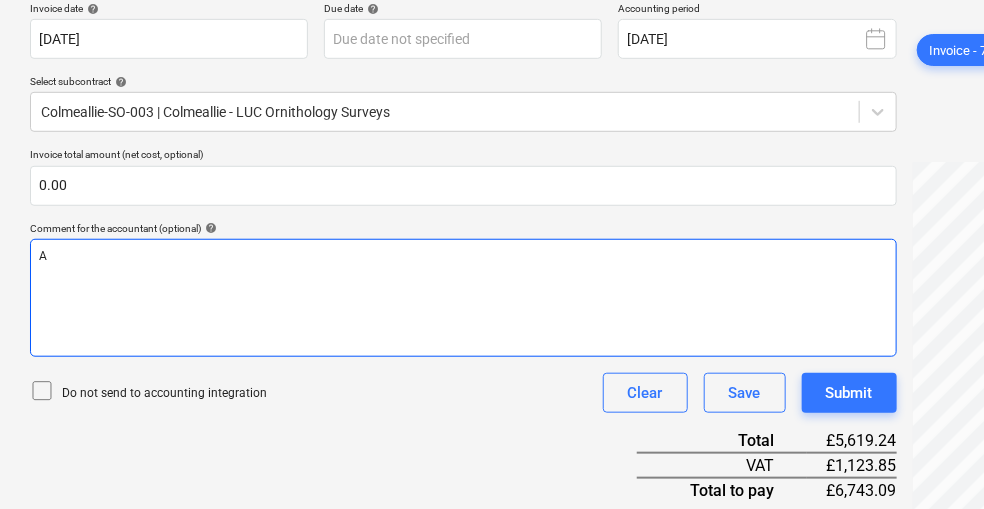 type 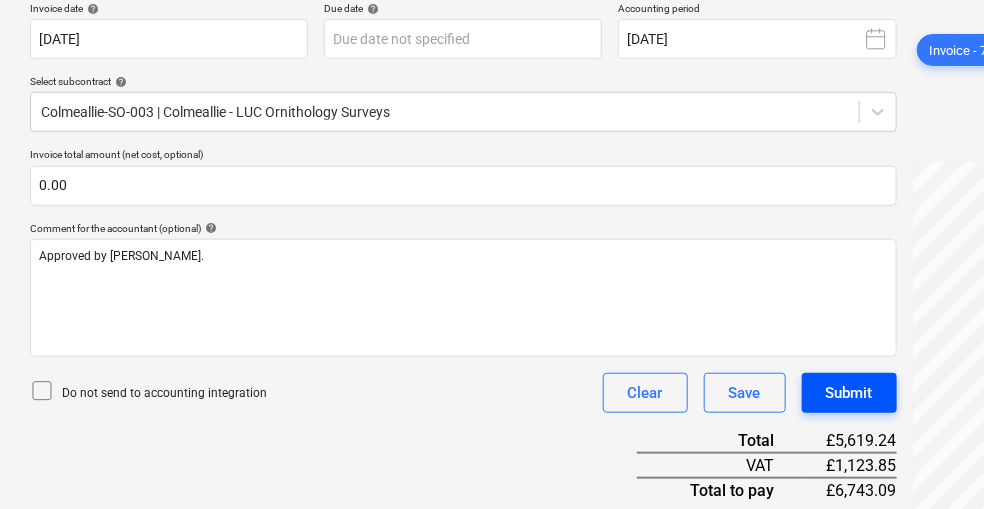 click on "Submit" at bounding box center [849, 393] 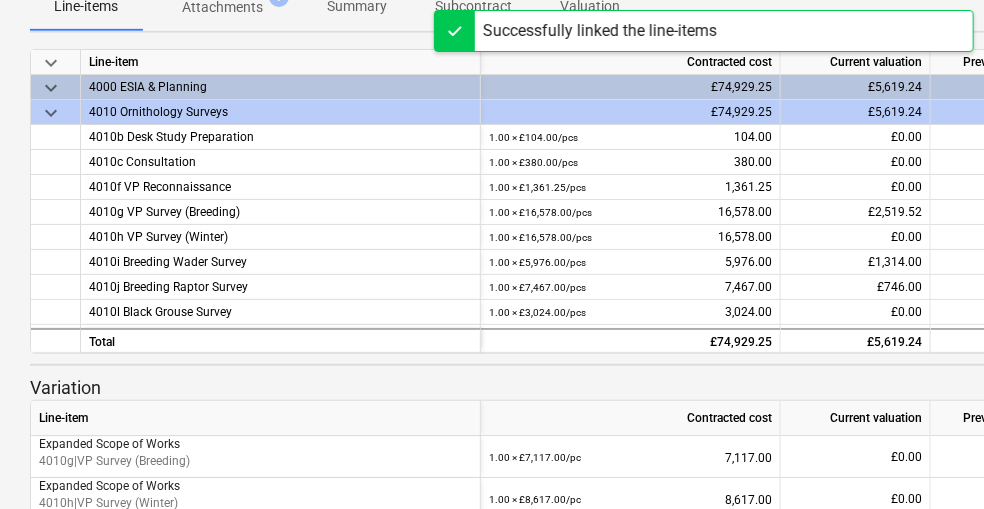 scroll, scrollTop: 0, scrollLeft: 0, axis: both 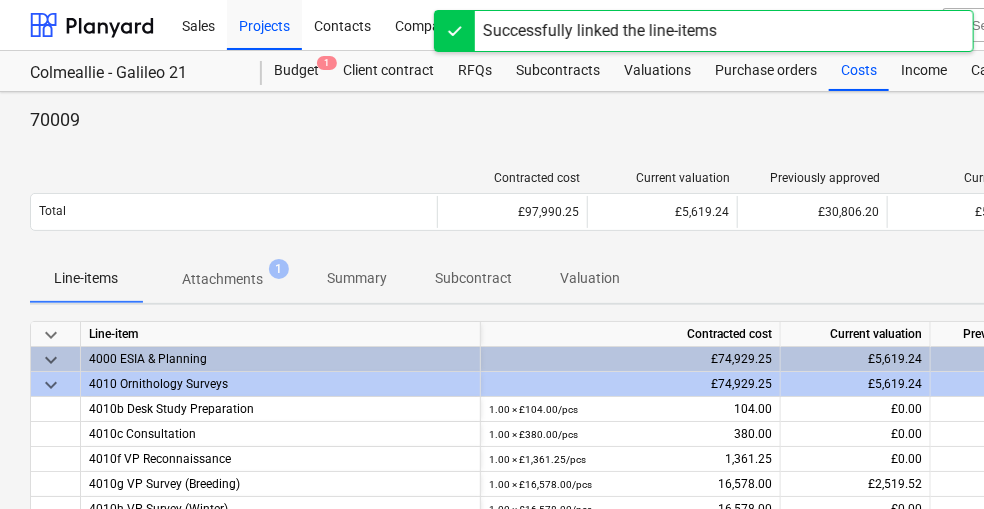 click on "70009 notes Notes (1) business View subcontractor delete Delete" at bounding box center [684, 123] 